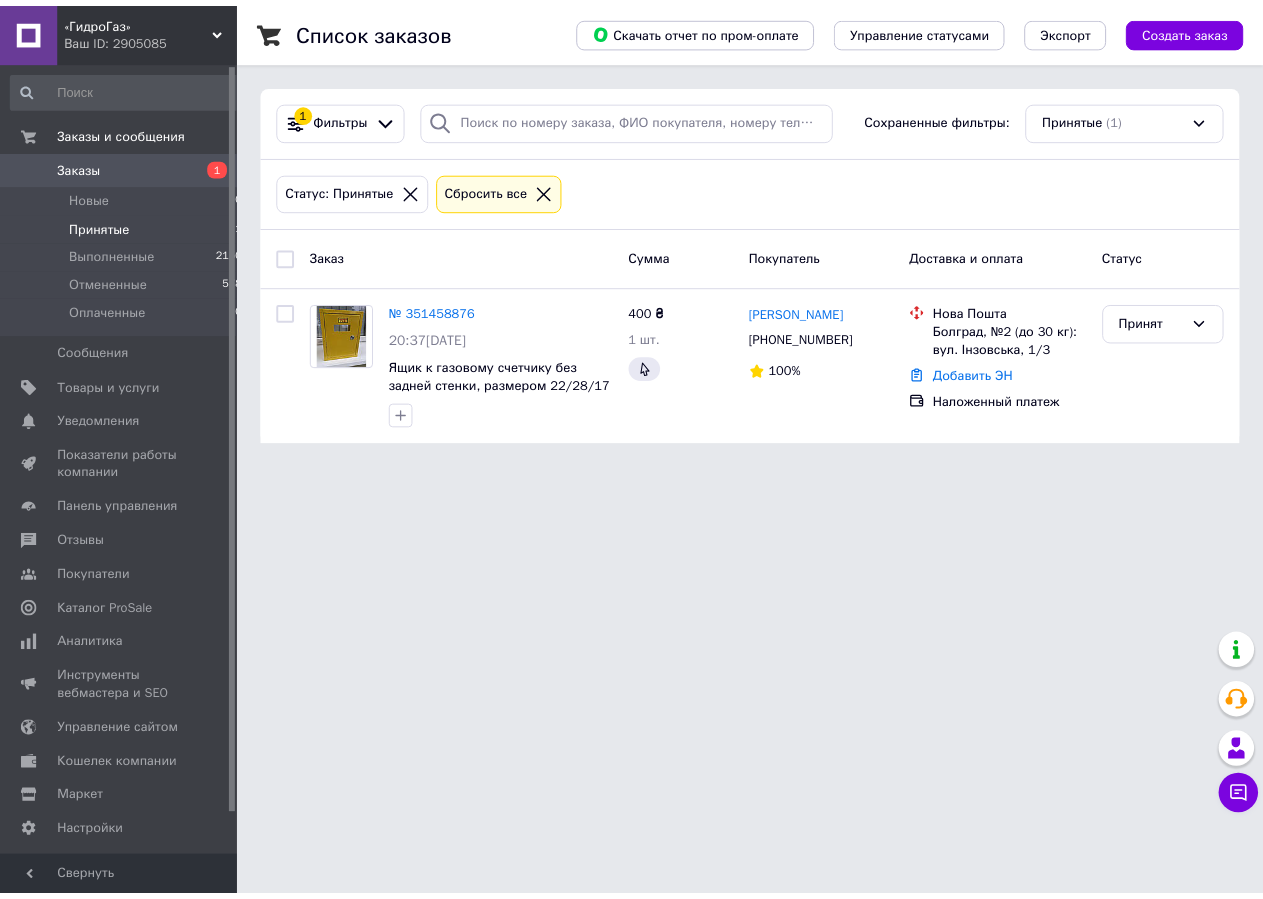 scroll, scrollTop: 0, scrollLeft: 0, axis: both 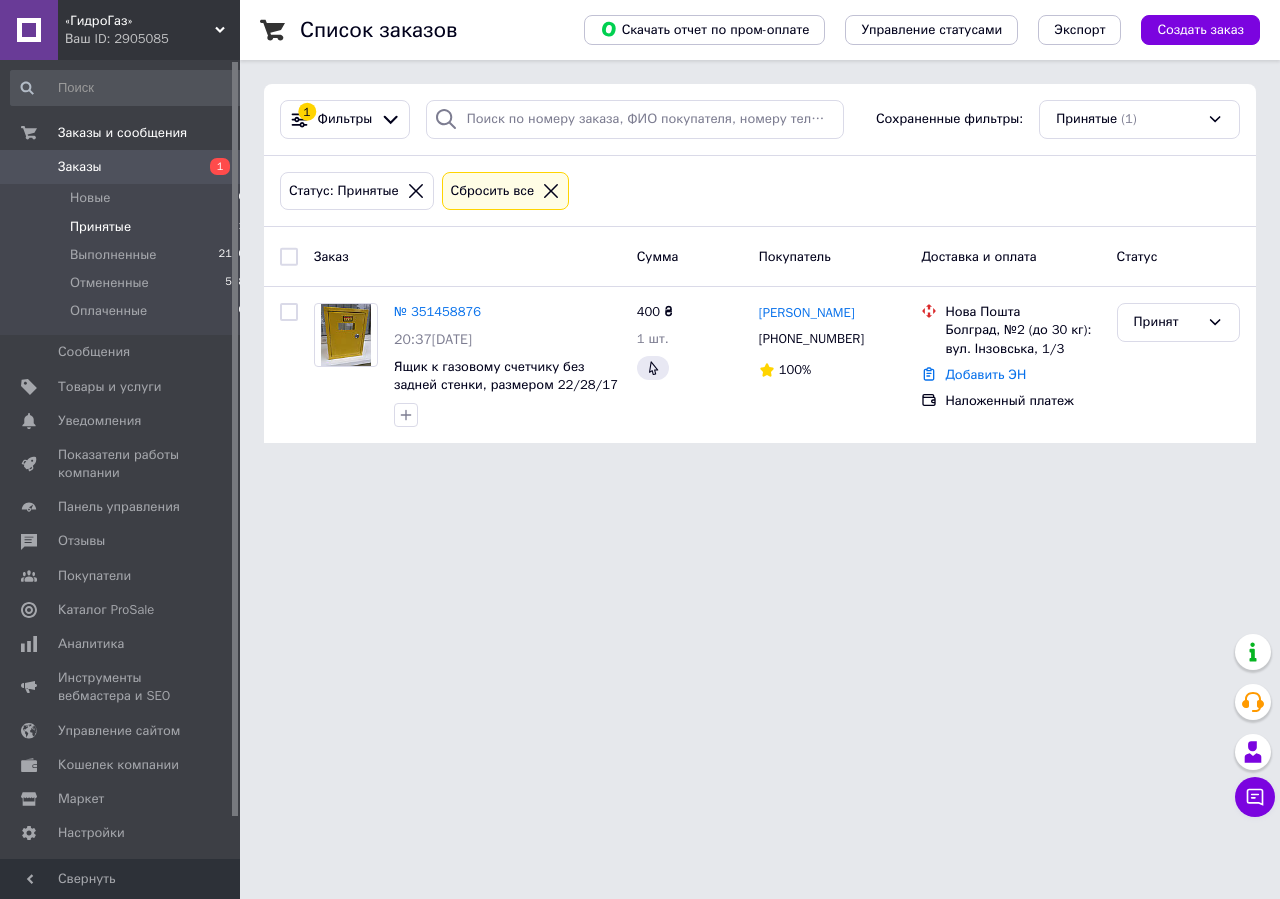 click on "«ГидроГаз» Ваш ID: 2905085 Сайт «ГидроГаз» Кабинет покупателя Проверить состояние системы Страница на портале Справка Выйти Заказы и сообщения Заказы 1 Новые 0 Принятые 1 Выполненные 2150 Отмененные 578 Оплаченные 0 Сообщения 0 Товары и услуги Уведомления 0 0 Показатели работы компании Панель управления Отзывы Покупатели Каталог ProSale Аналитика Инструменты вебмастера и SEO Управление сайтом Кошелек компании Маркет Настройки Тарифы и счета Prom топ Свернуть
Список заказов   Скачать отчет по пром-оплате 1" at bounding box center (640, 233) 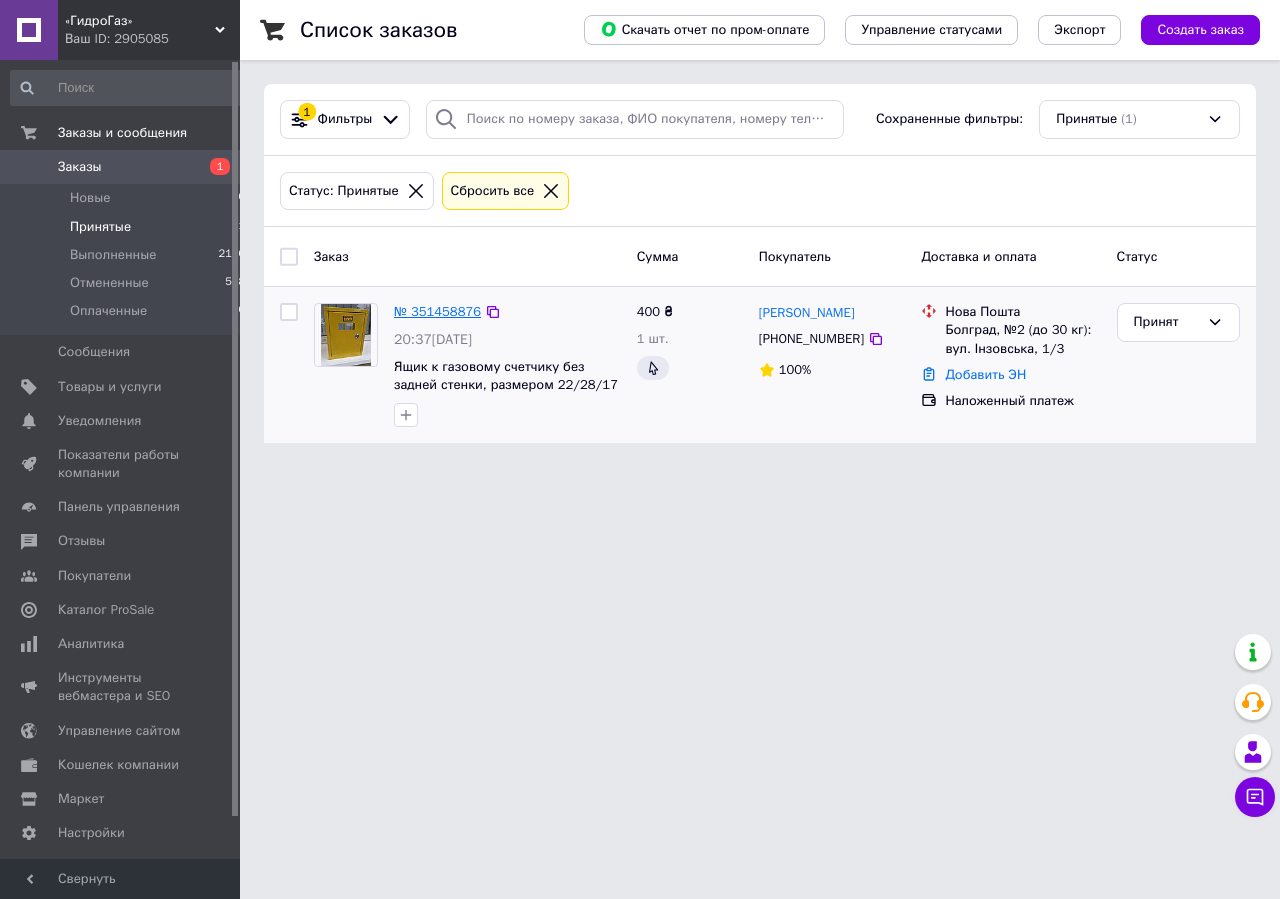 click on "№ 351458876" at bounding box center [437, 311] 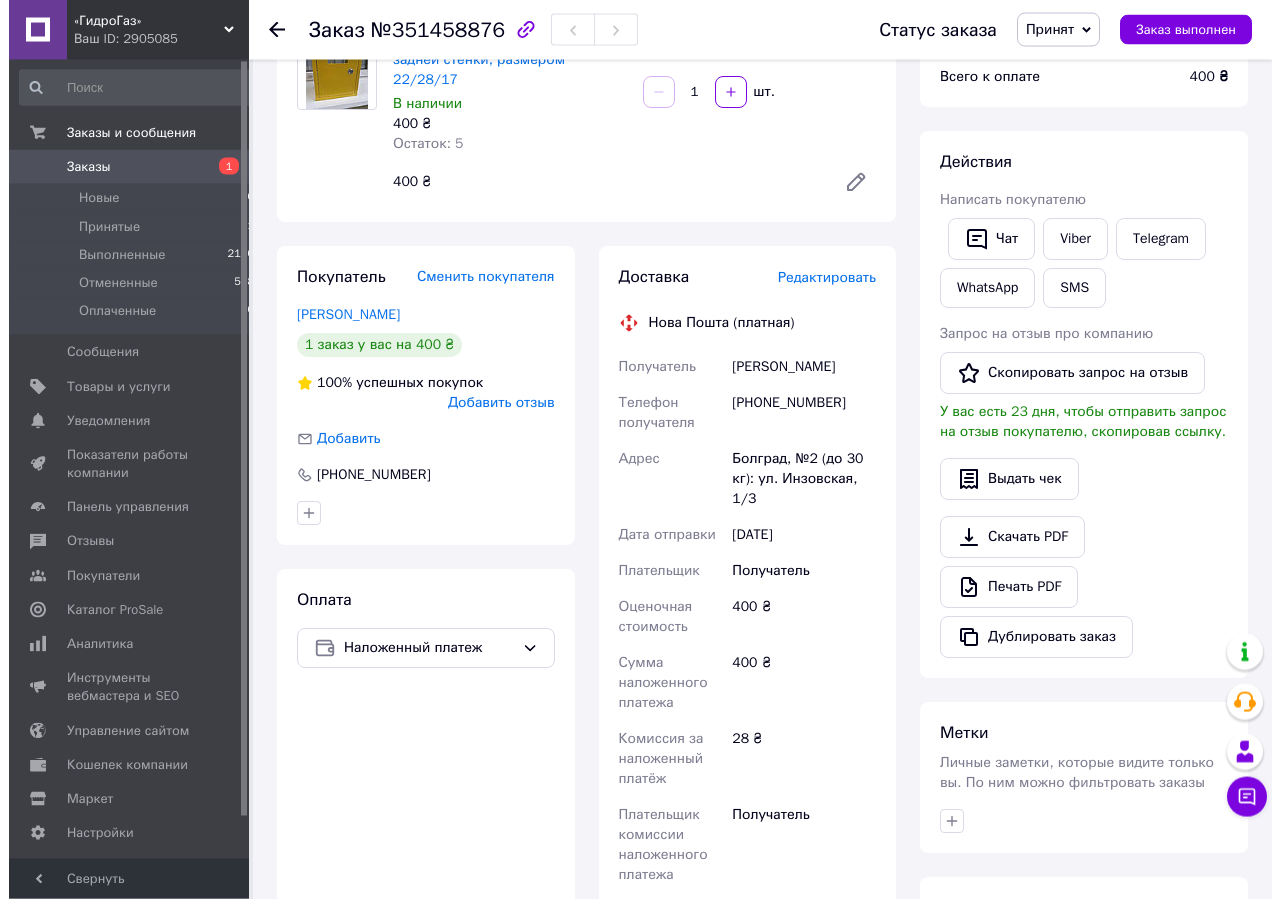 scroll, scrollTop: 204, scrollLeft: 0, axis: vertical 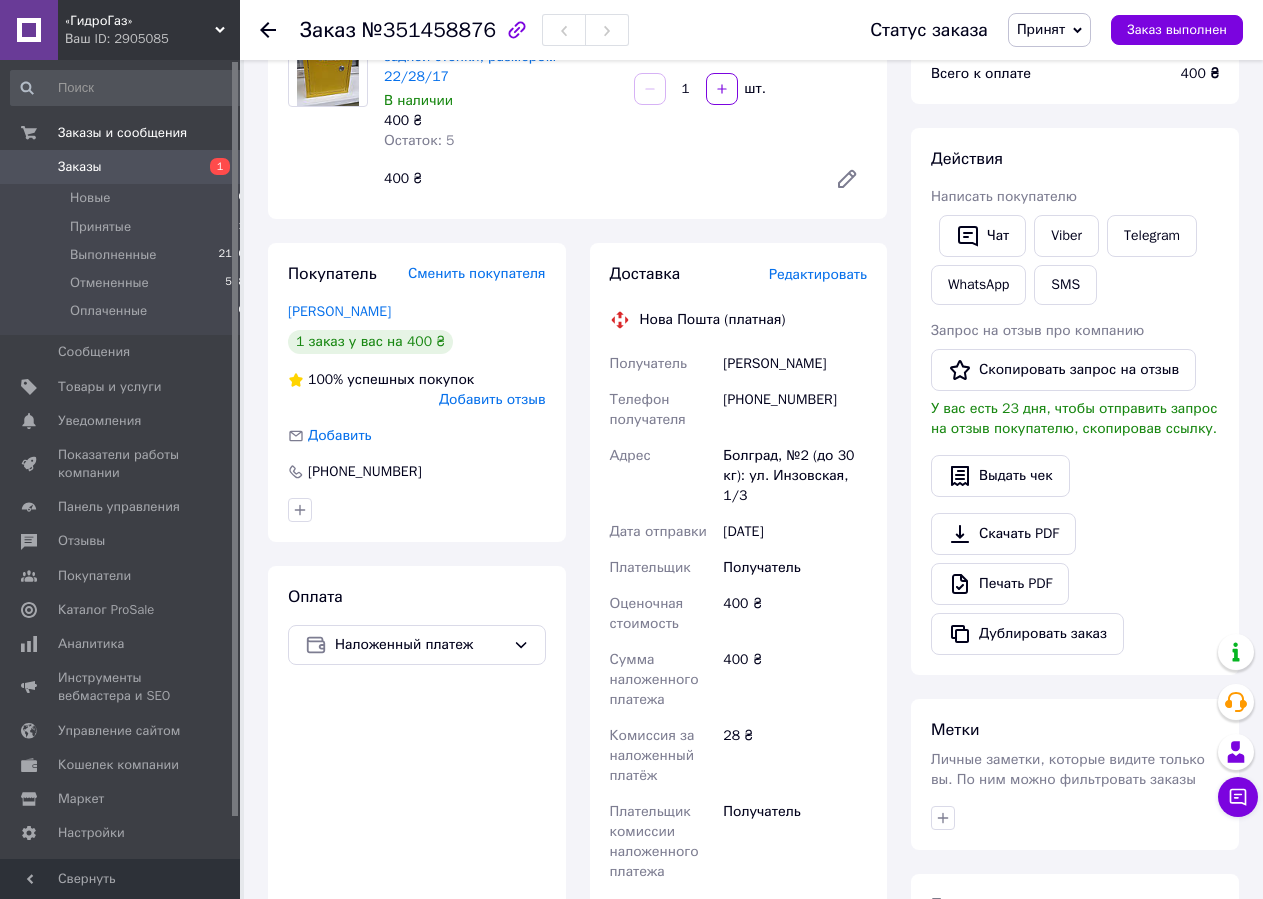 click on "Редактировать" at bounding box center [818, 274] 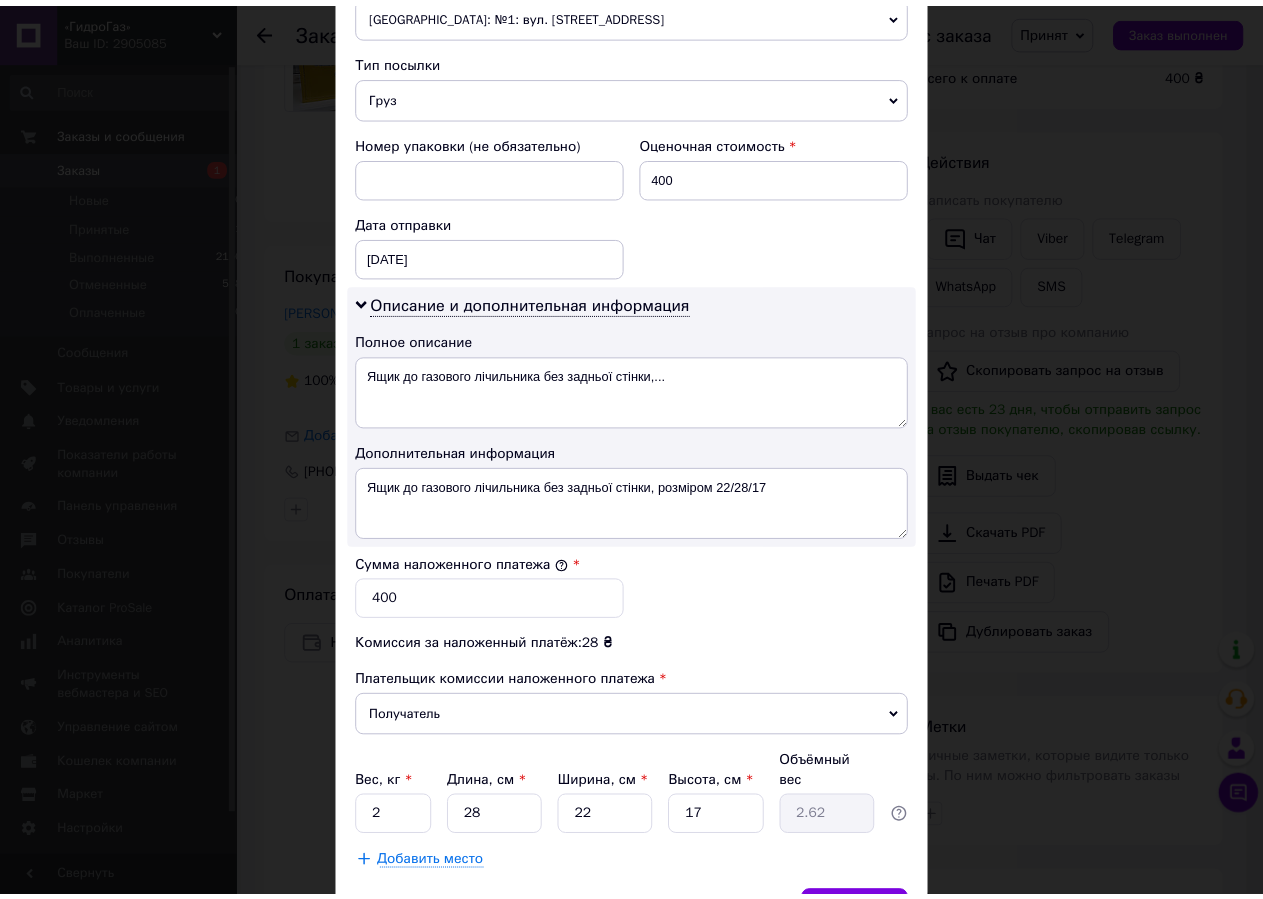 scroll, scrollTop: 885, scrollLeft: 0, axis: vertical 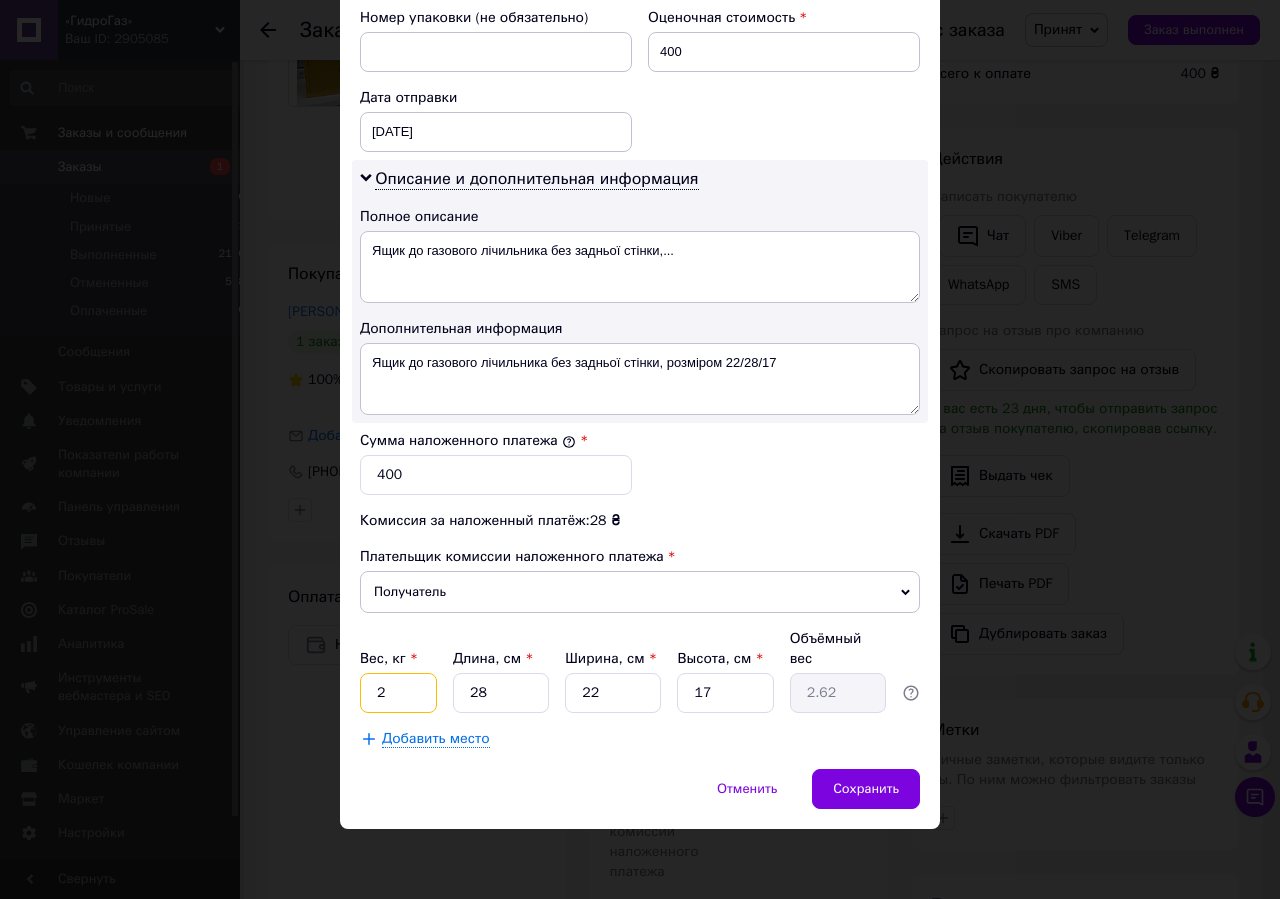 click on "2" at bounding box center [398, 693] 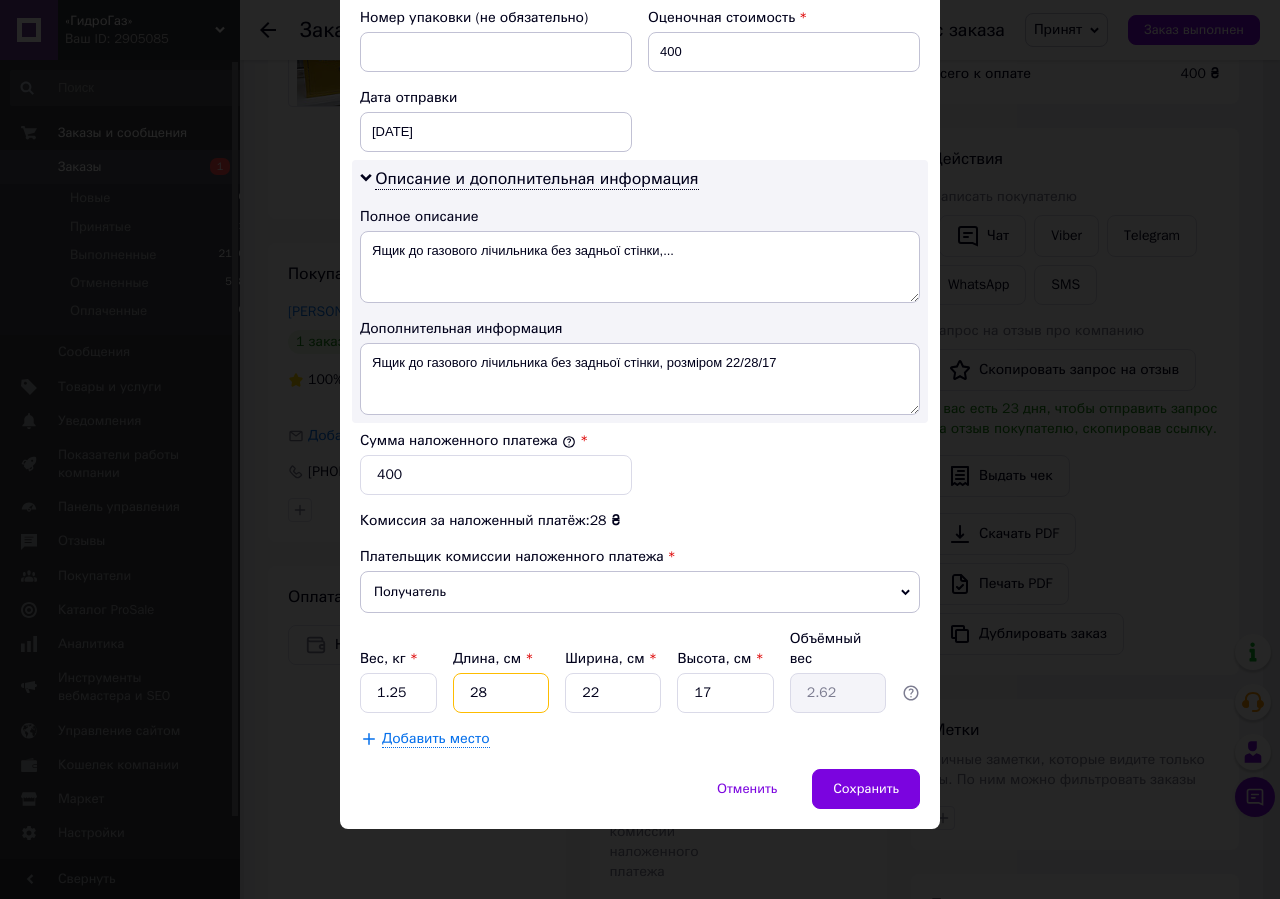 click on "28" at bounding box center (501, 693) 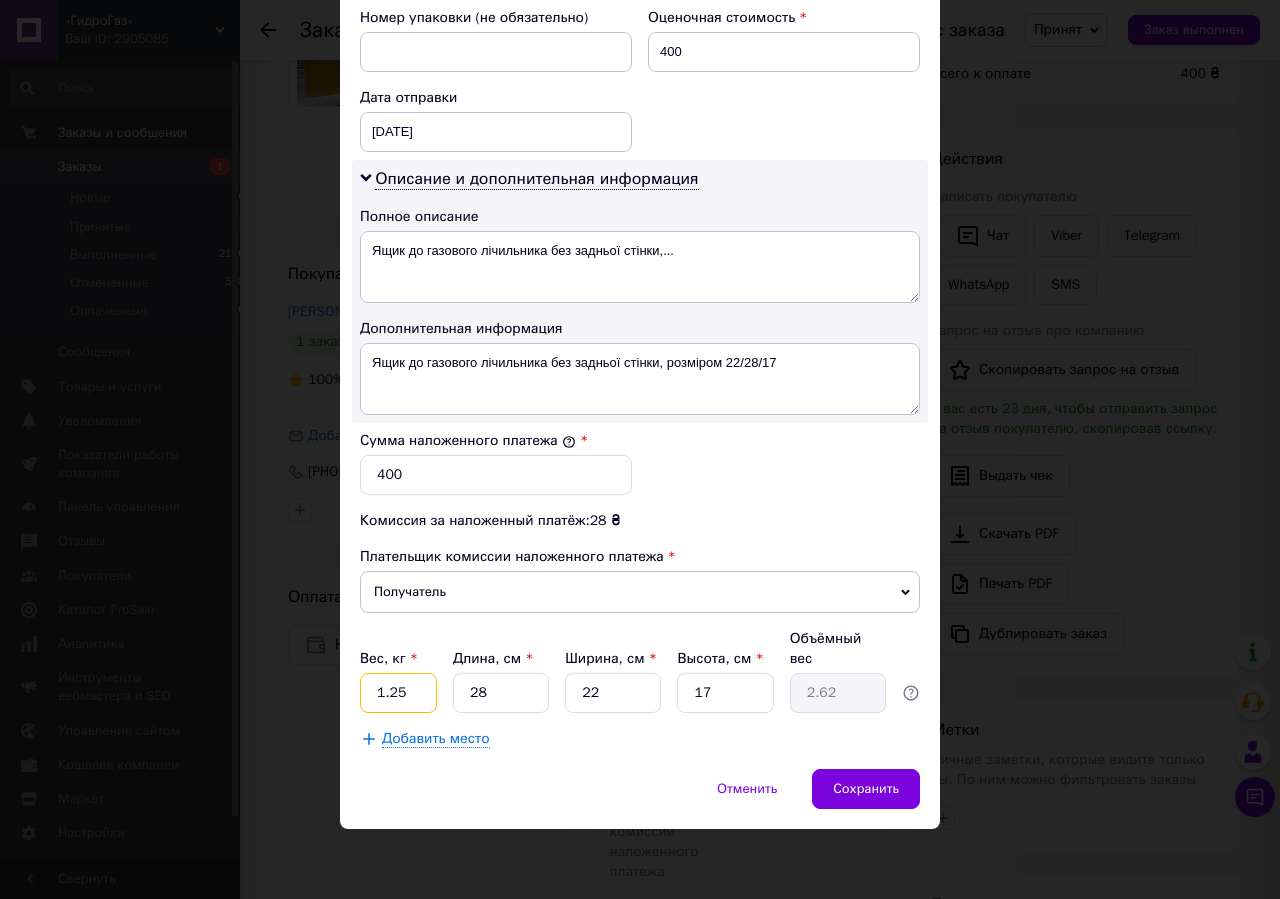 click on "1.25" at bounding box center [398, 693] 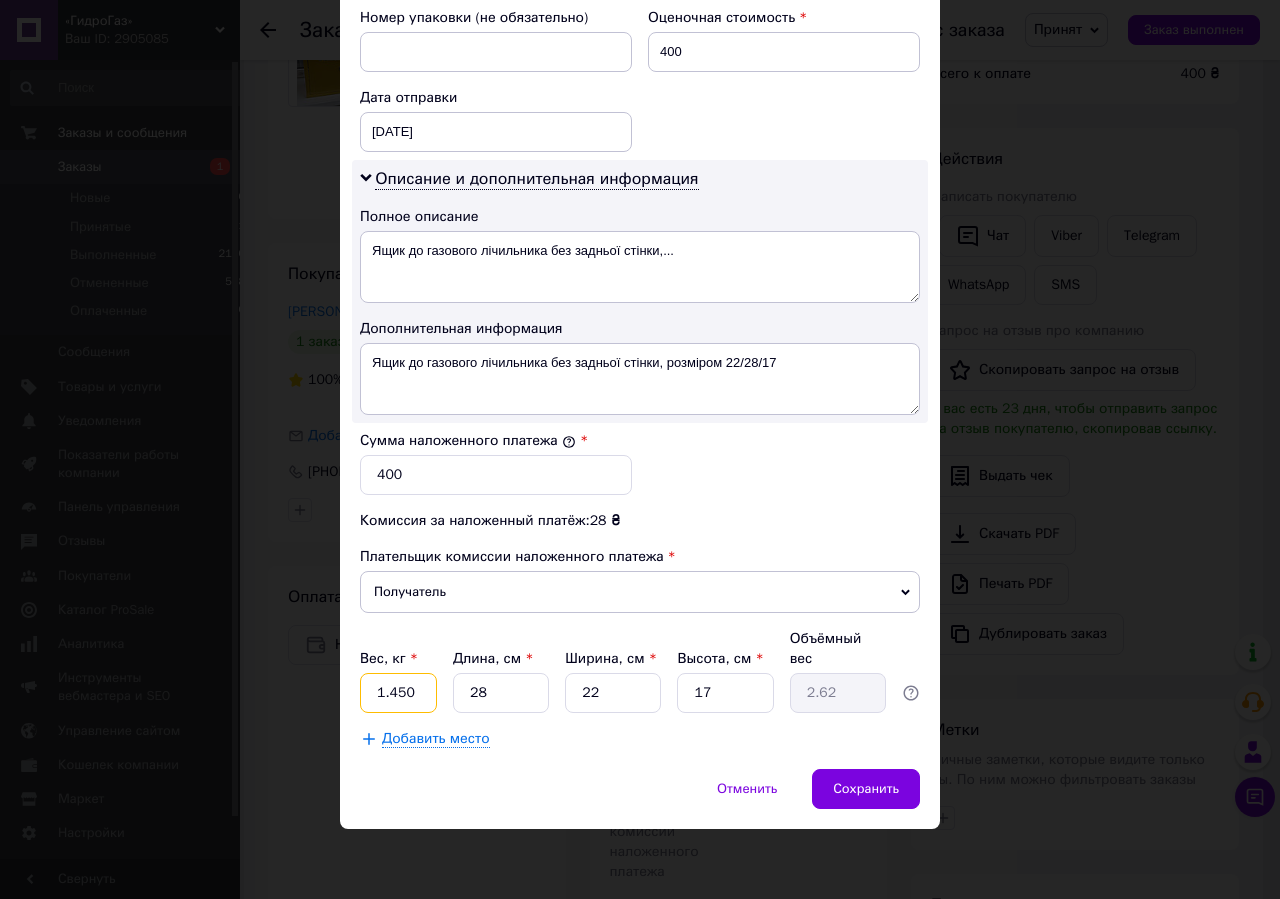 type on "1.450" 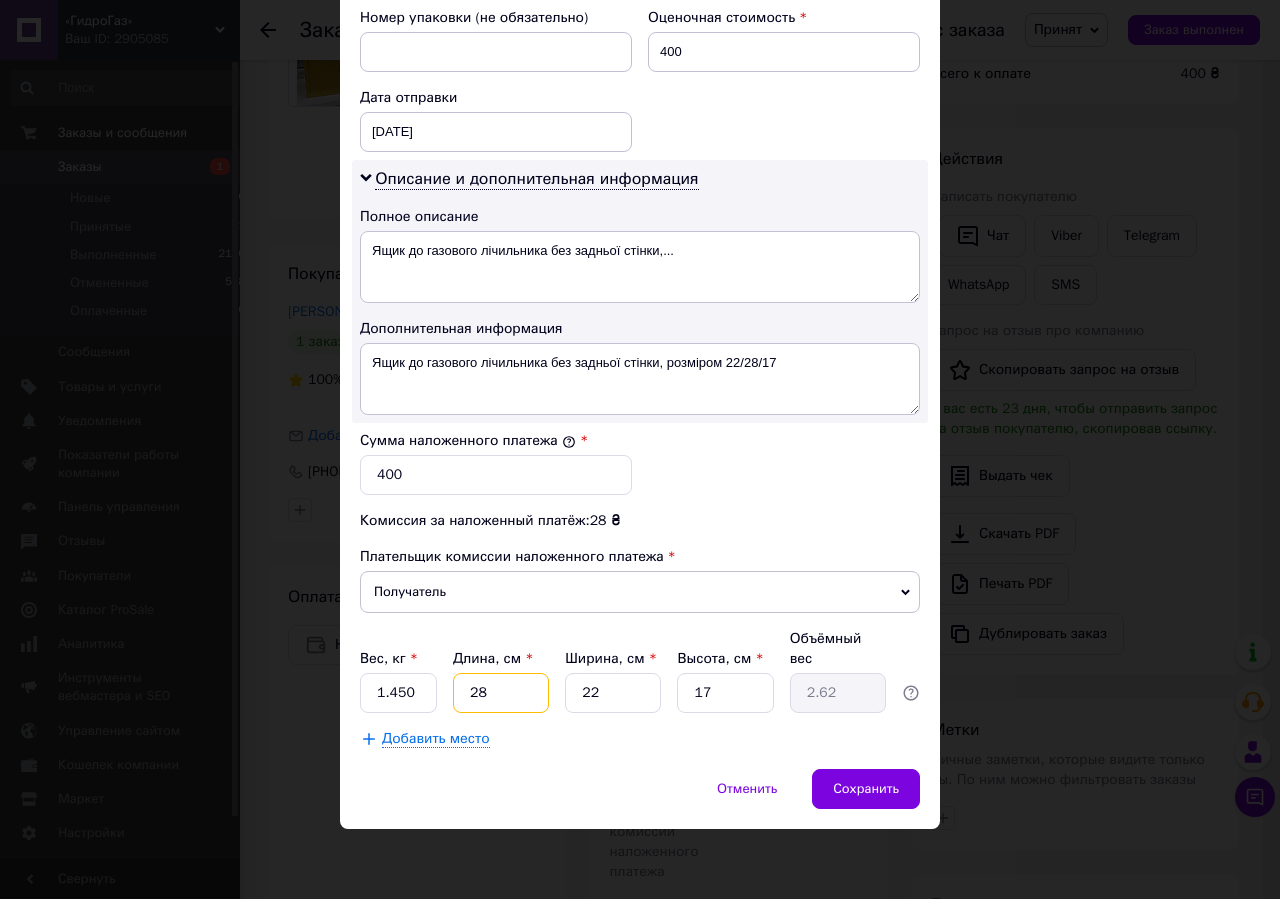 click on "28" at bounding box center [501, 693] 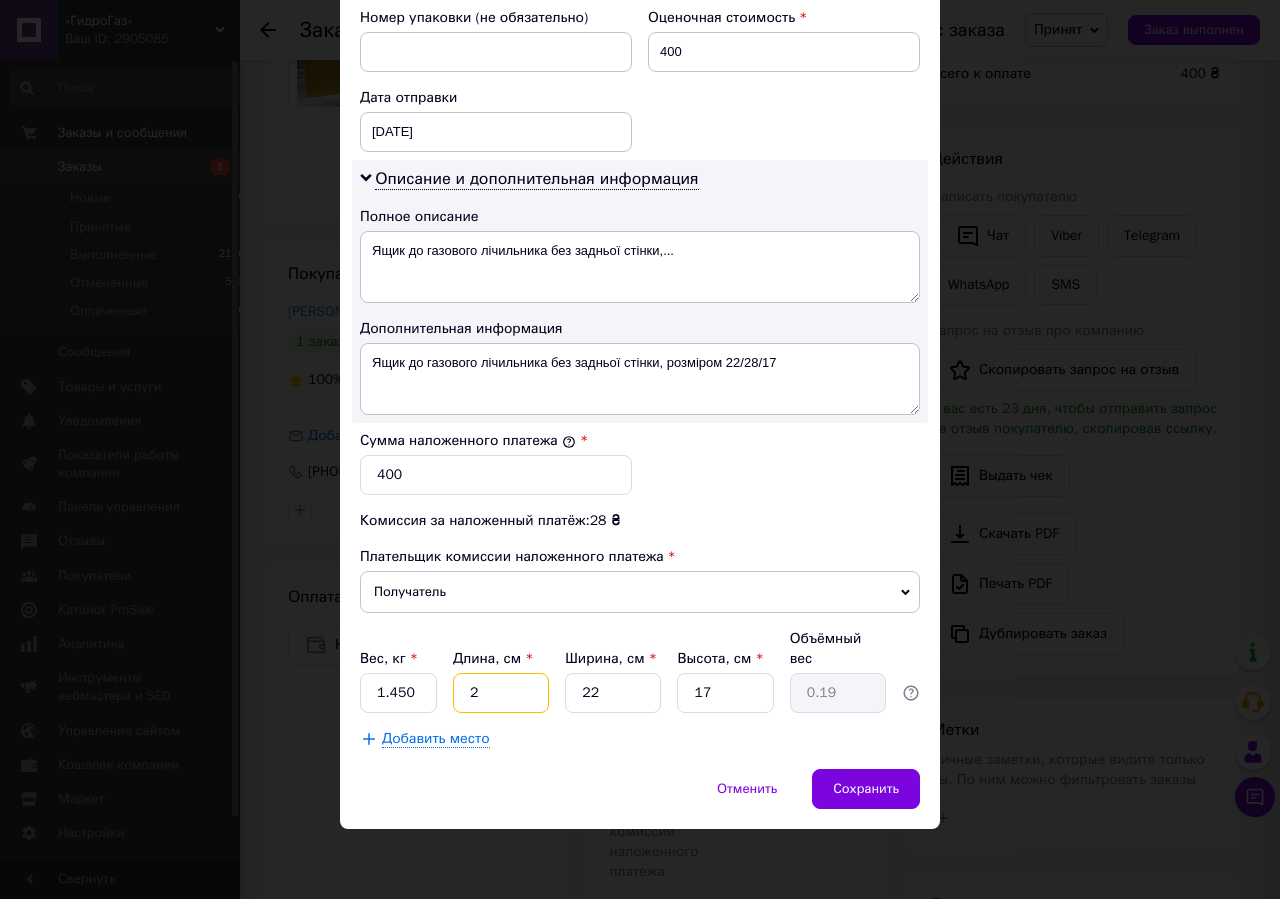 type 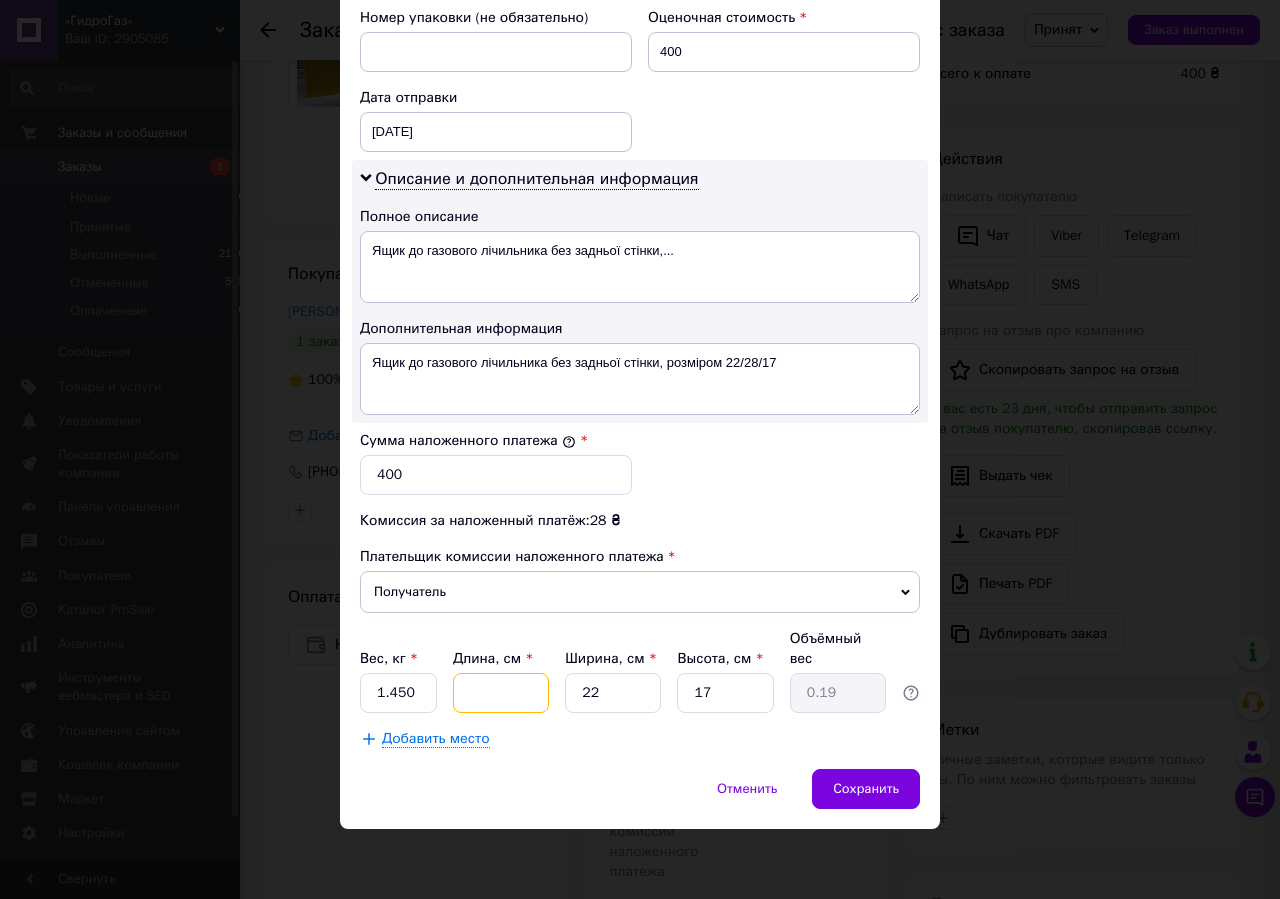 type 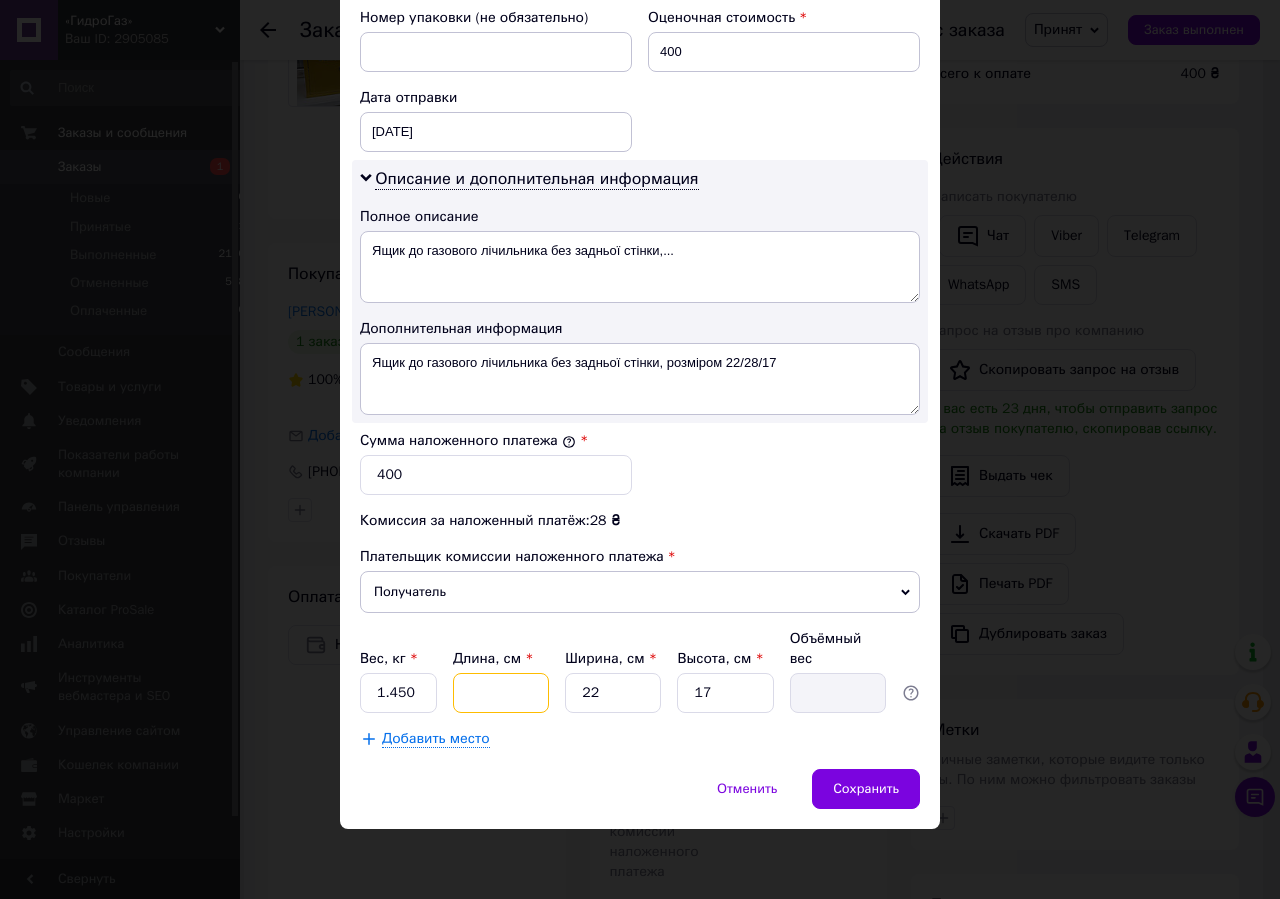 type on "3" 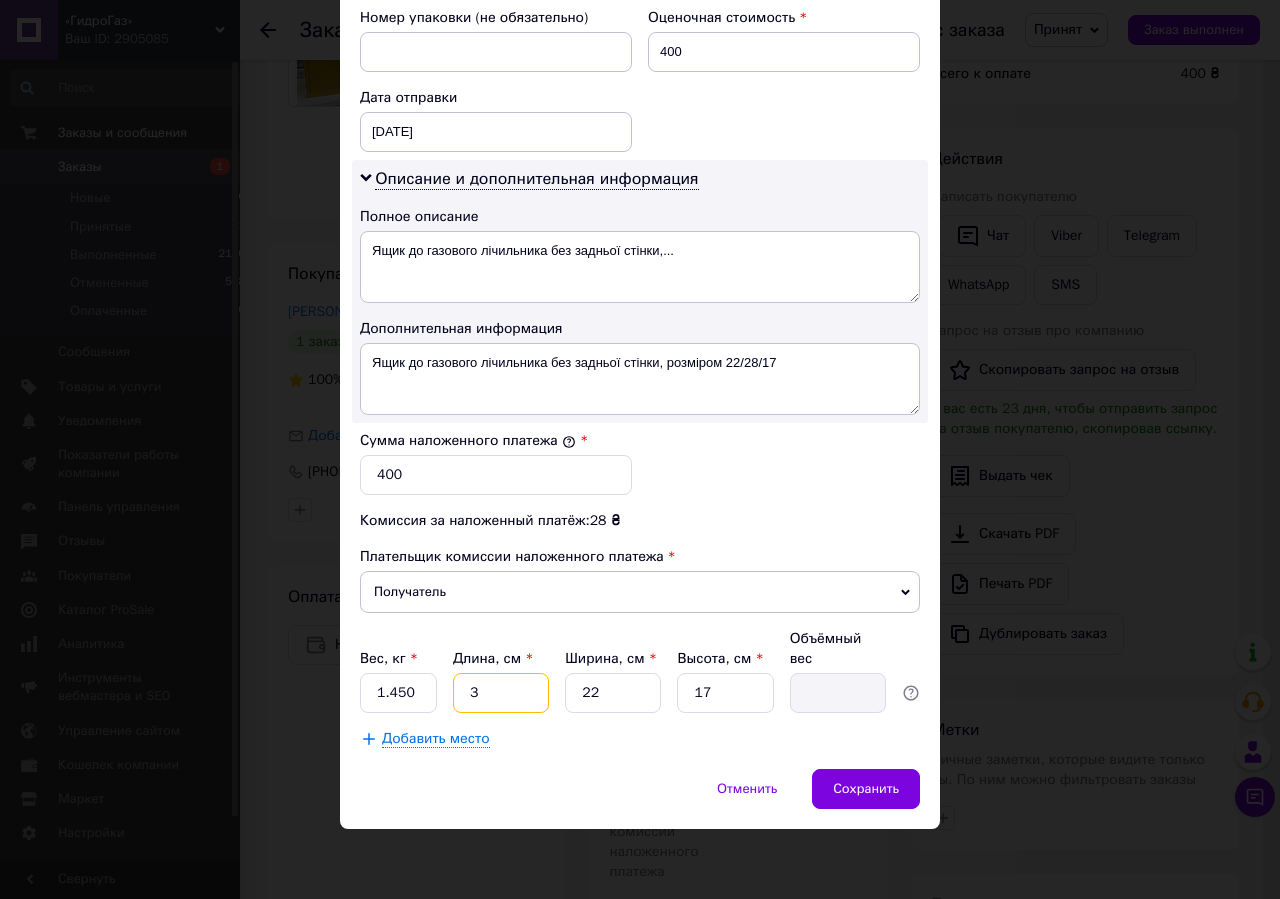 type on "0.28" 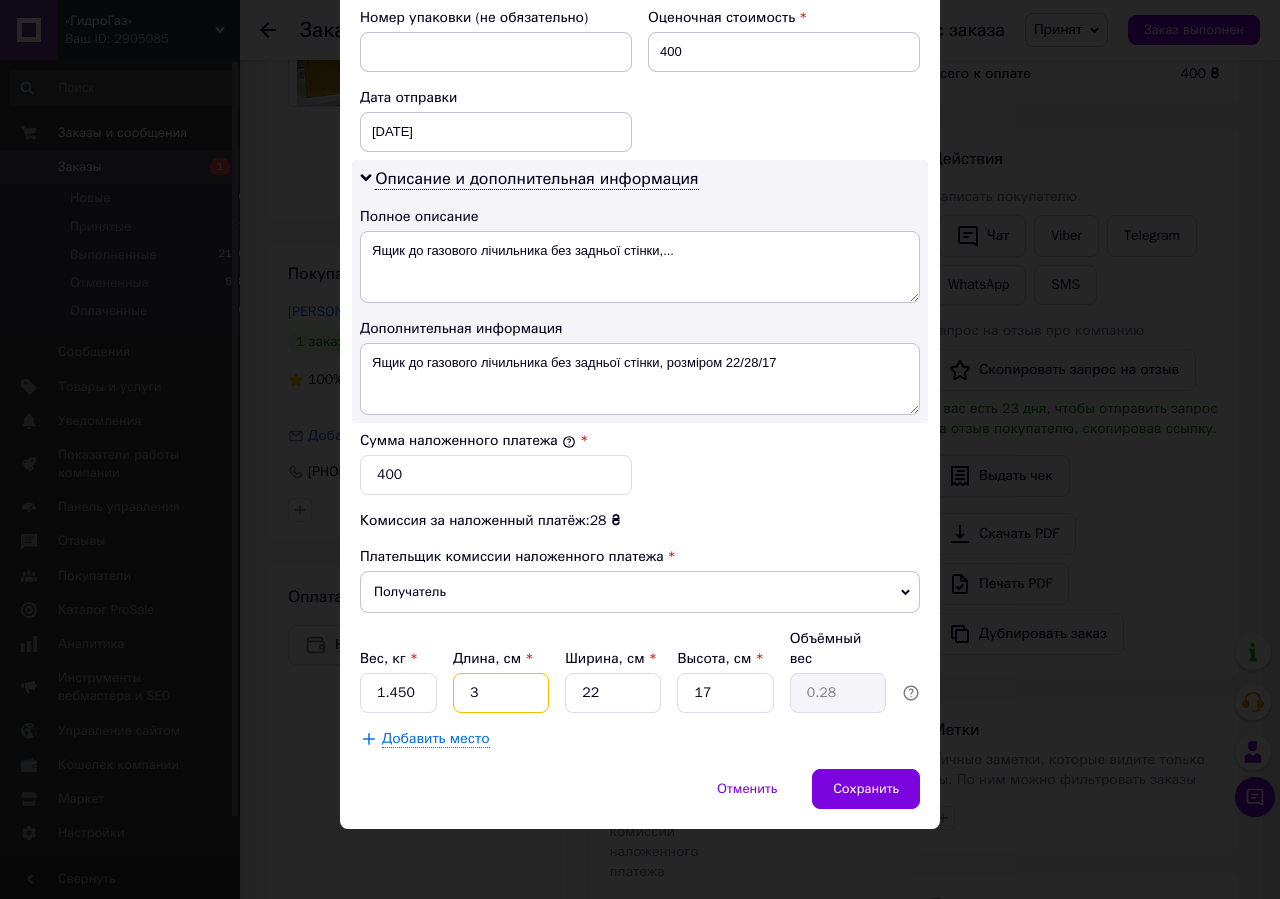 type on "33" 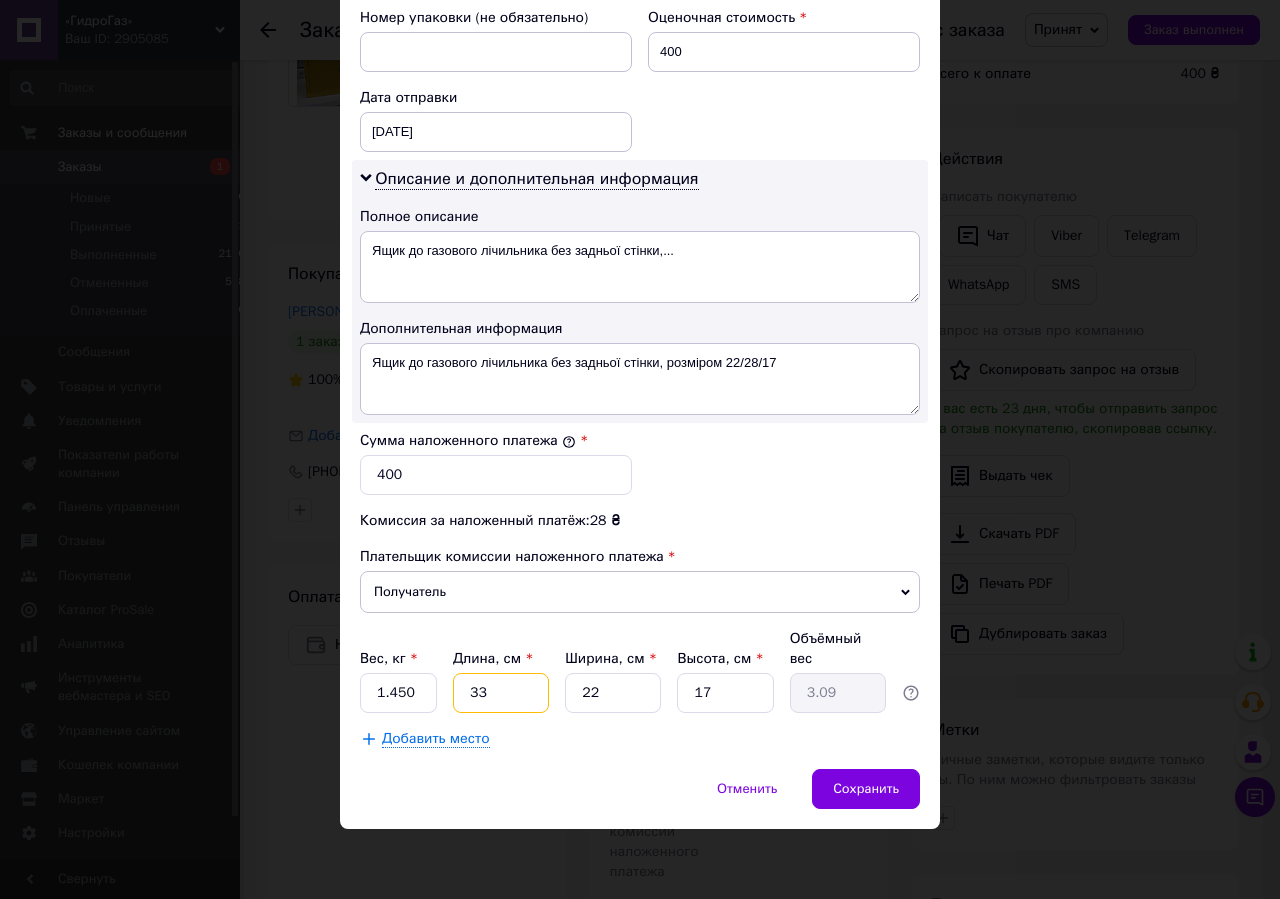 type on "33" 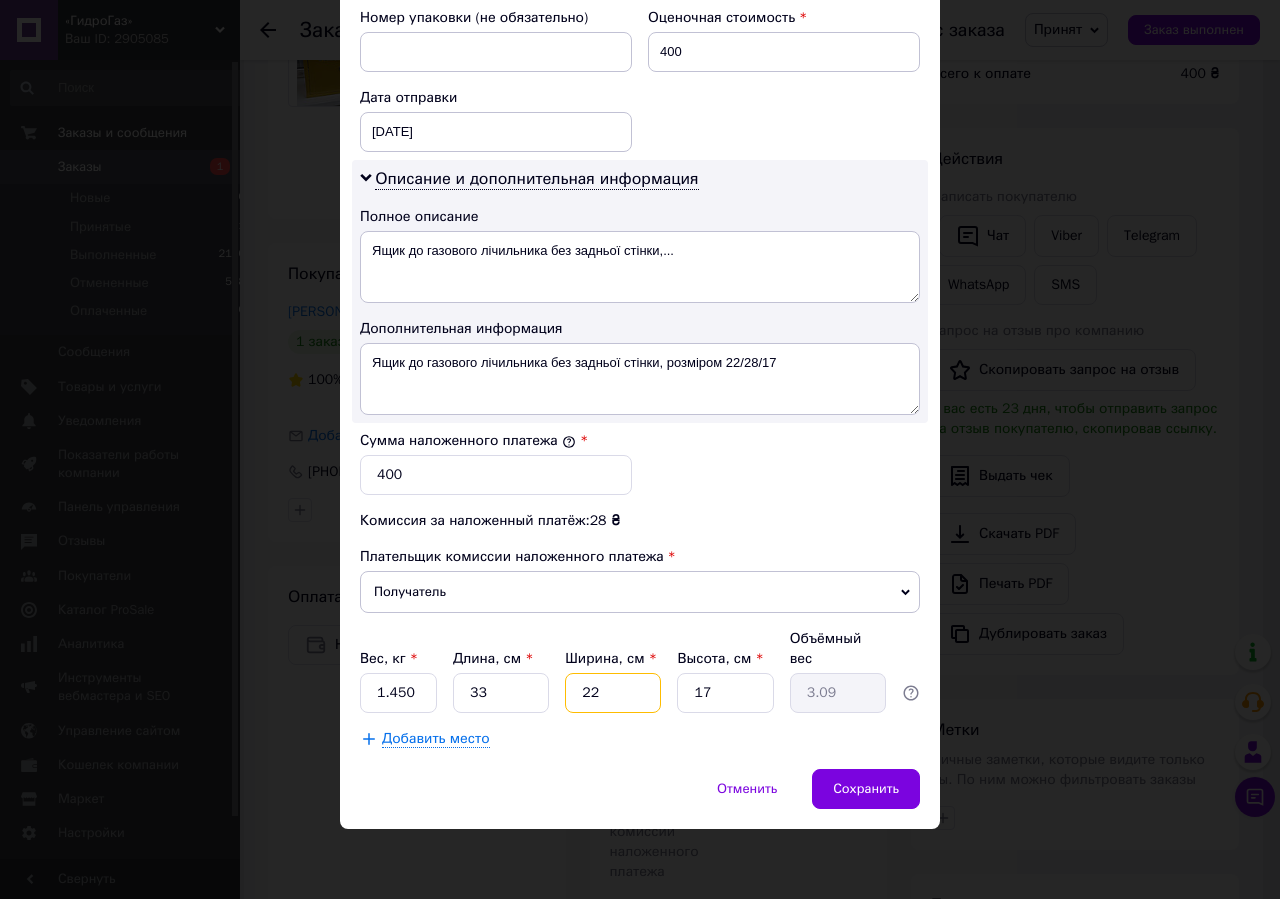 click on "22" at bounding box center (613, 693) 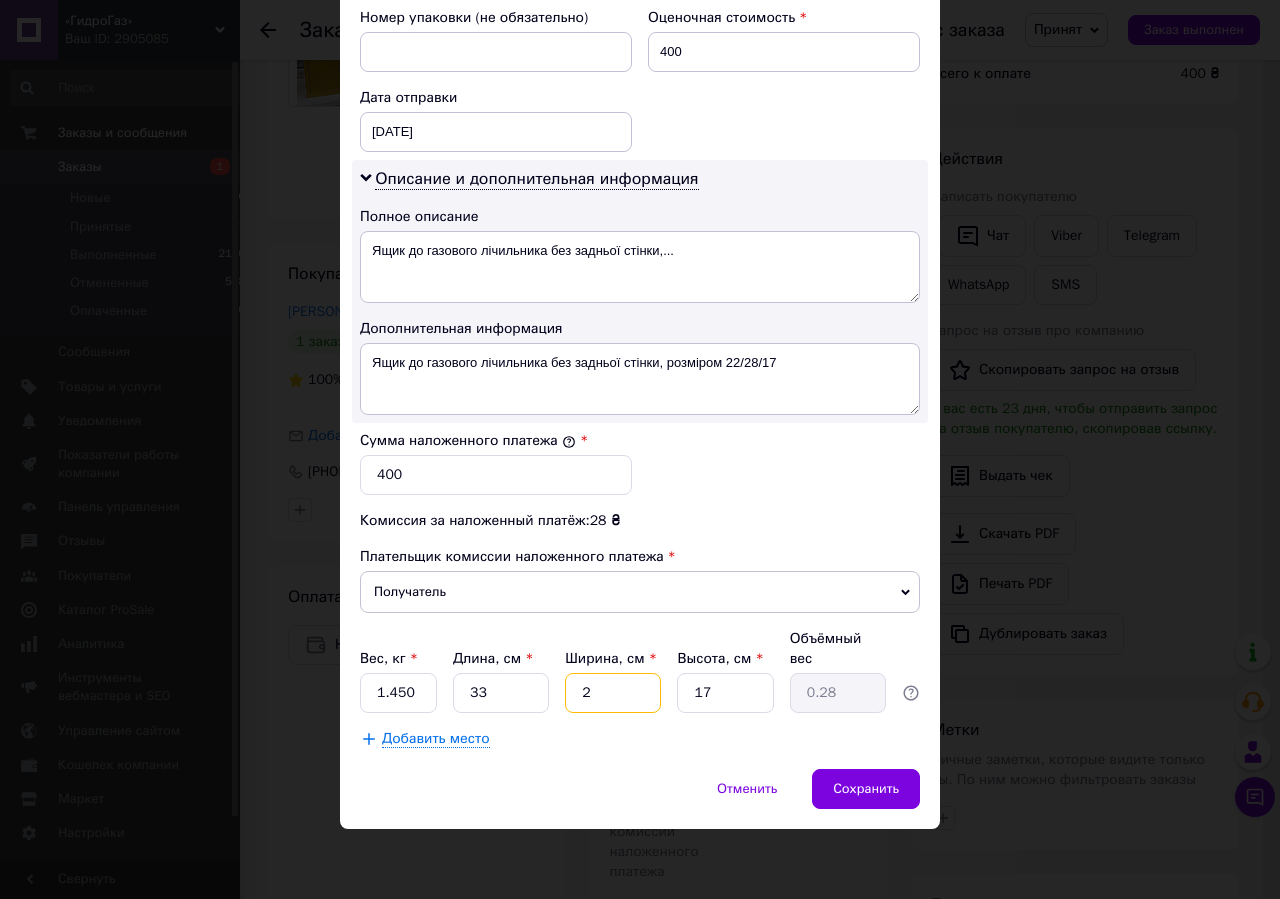 type on "25" 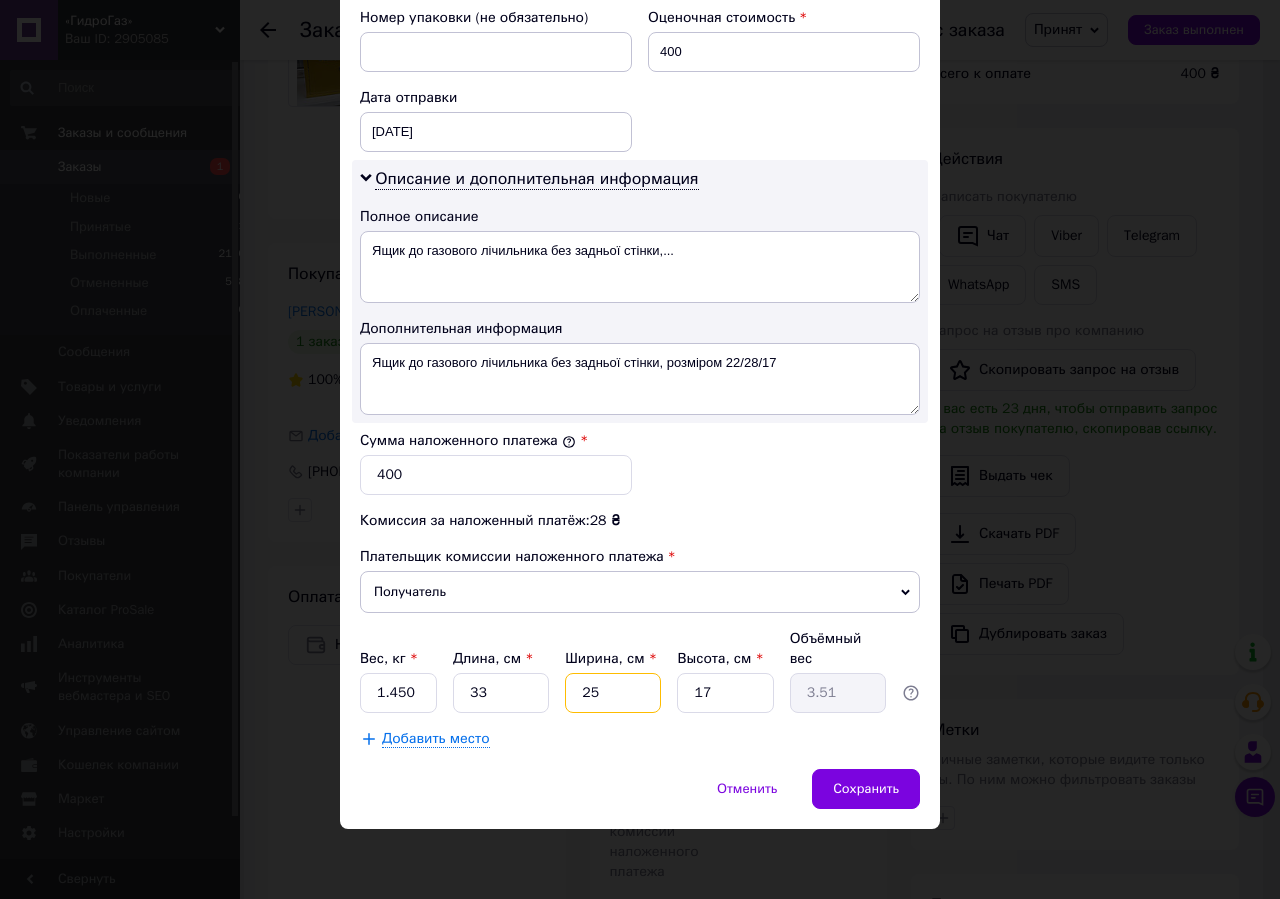type on "25" 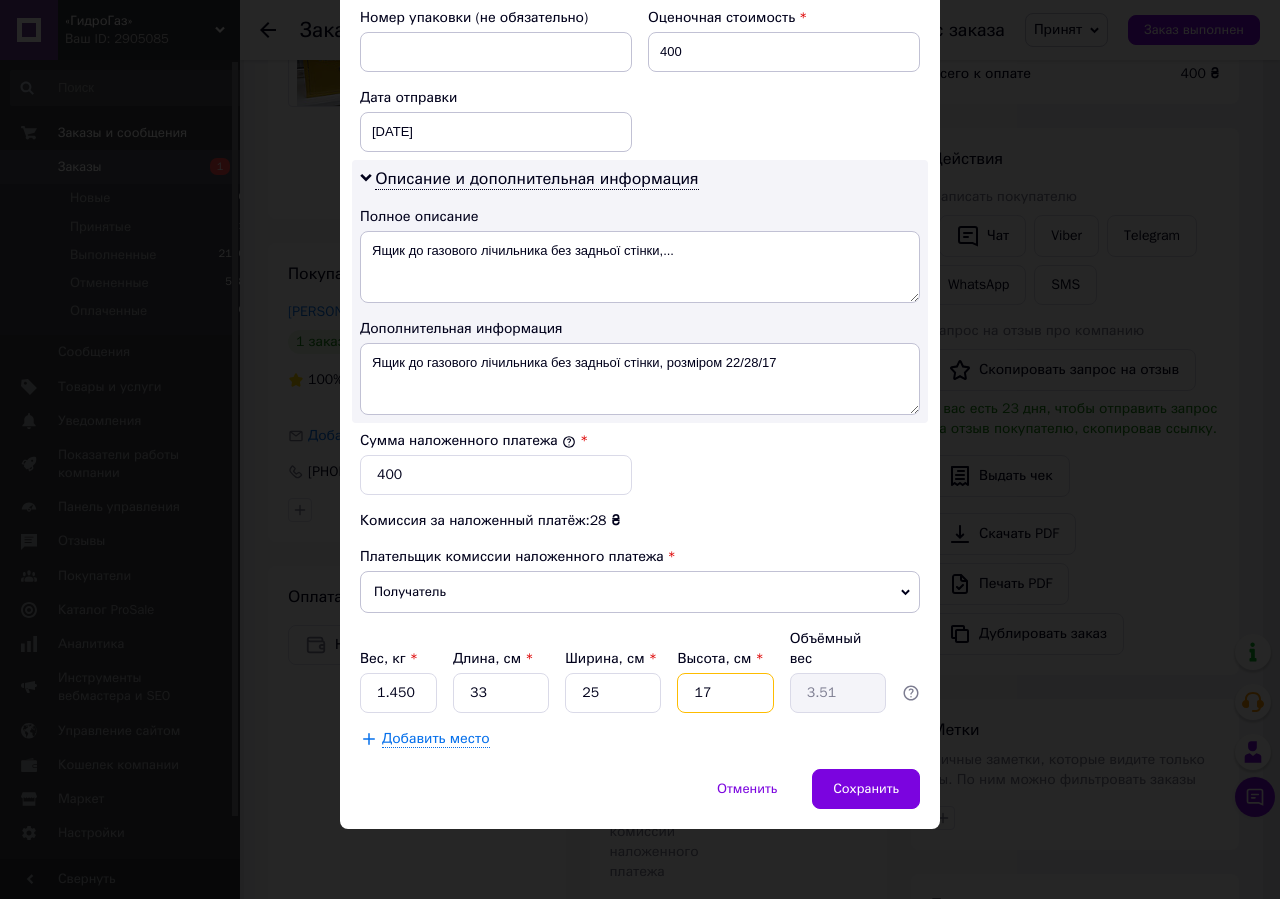 click on "17" at bounding box center [725, 693] 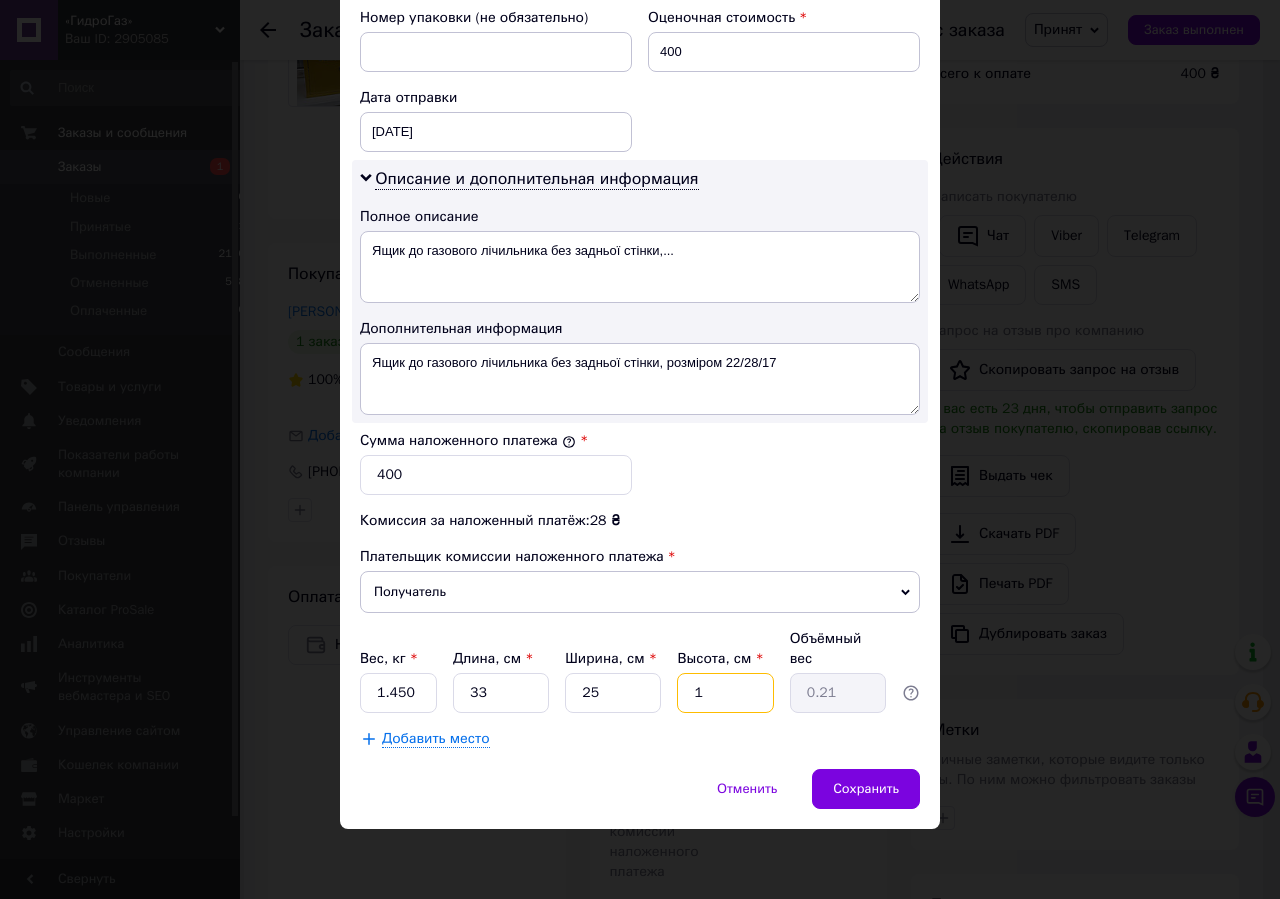 type 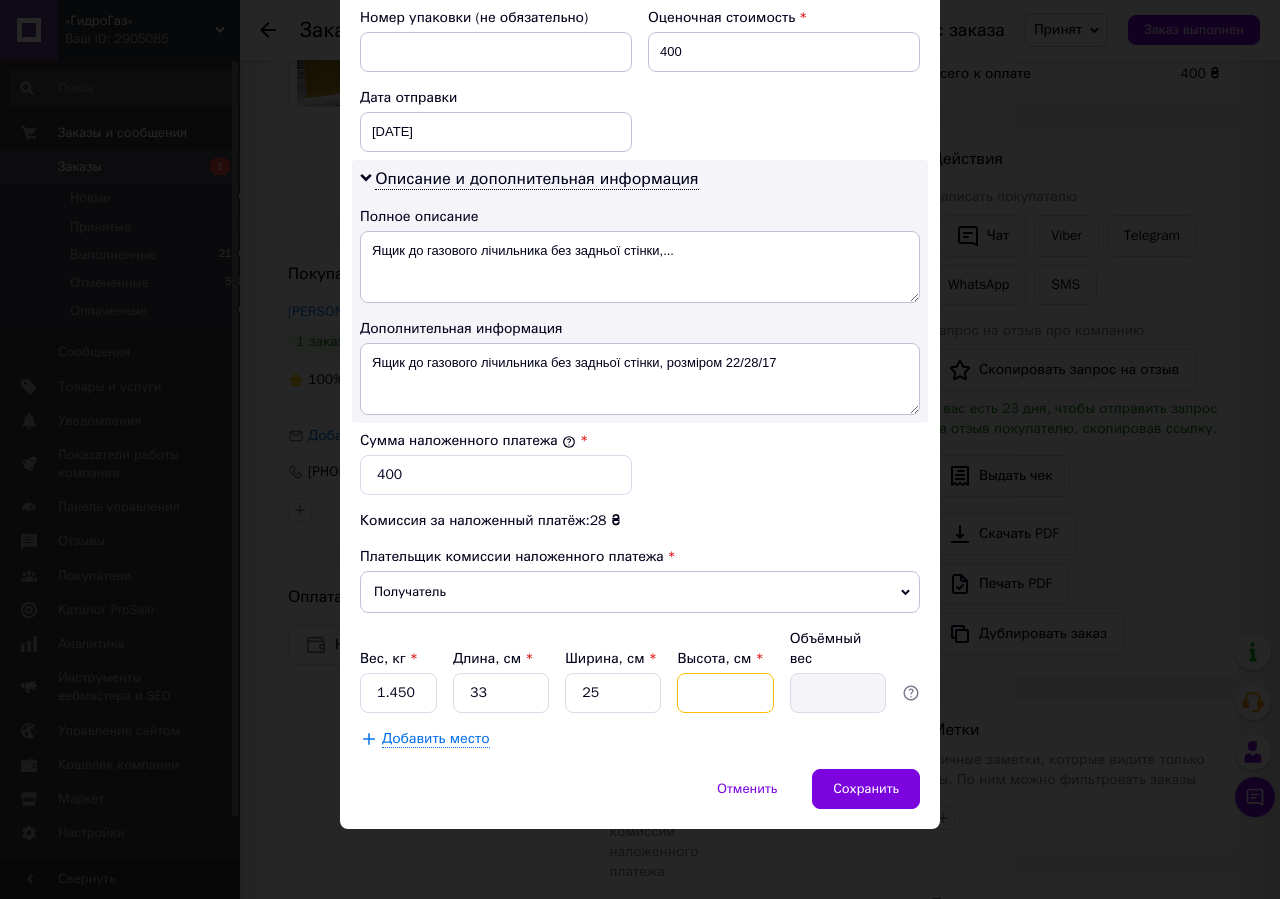 type on "2" 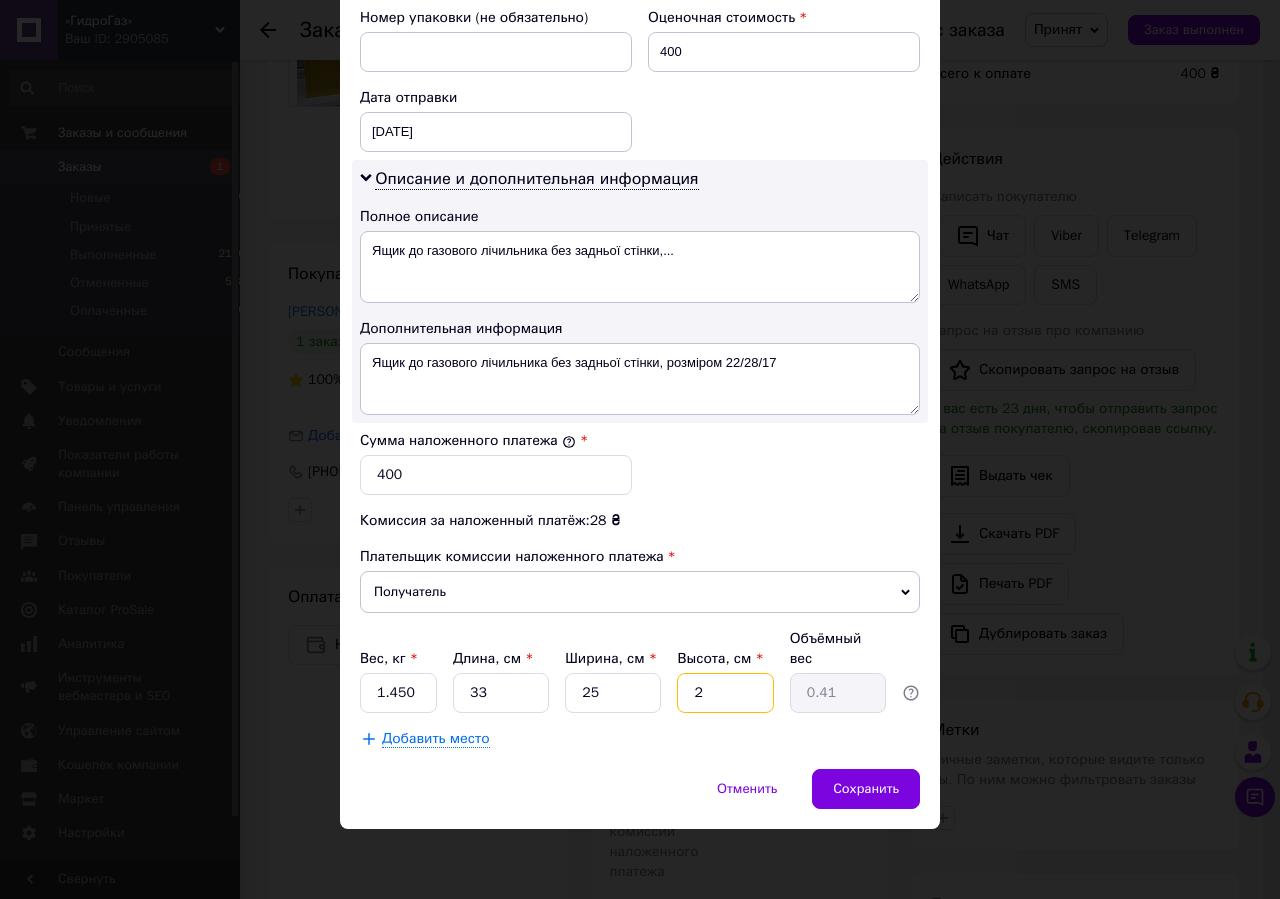 type on "22" 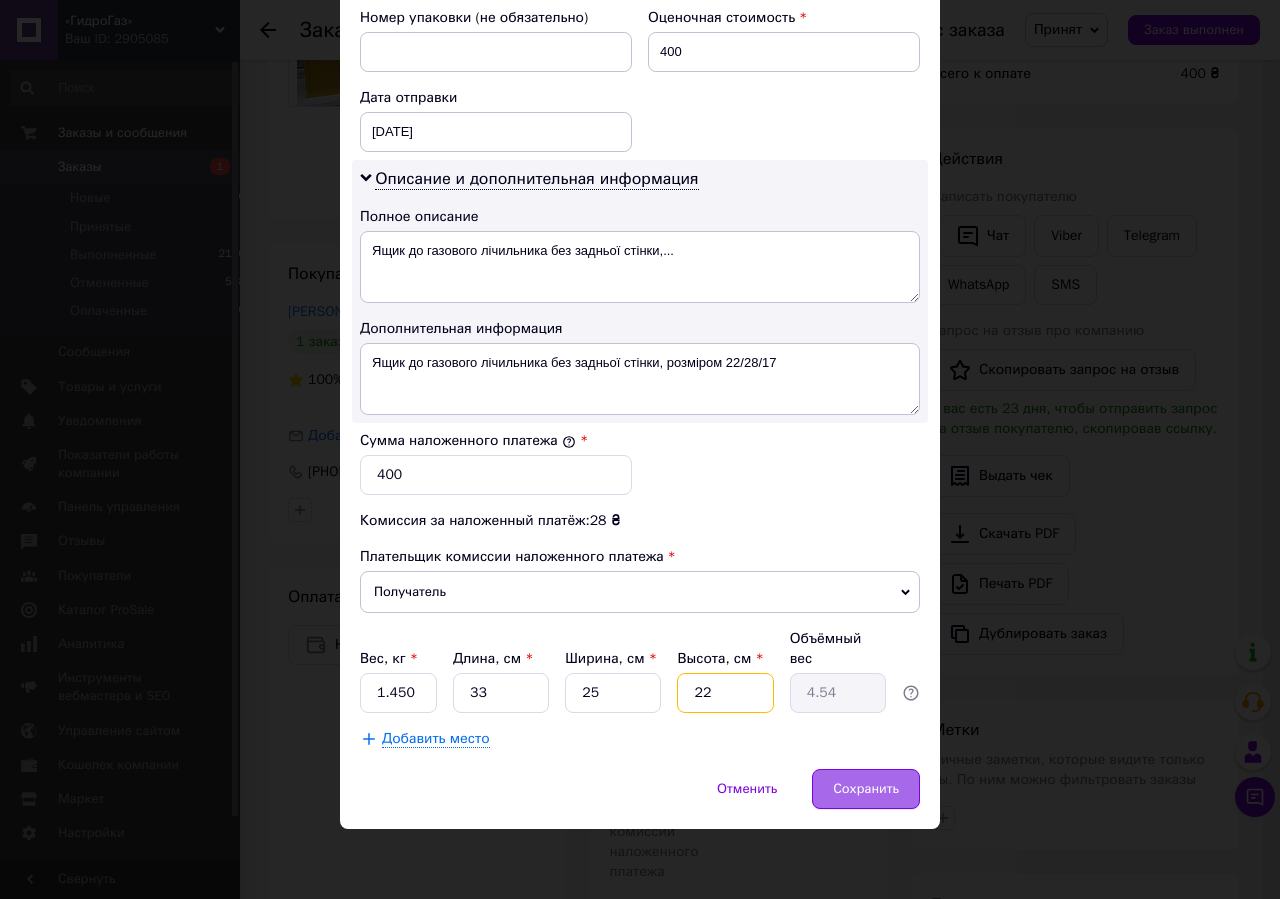 type on "22" 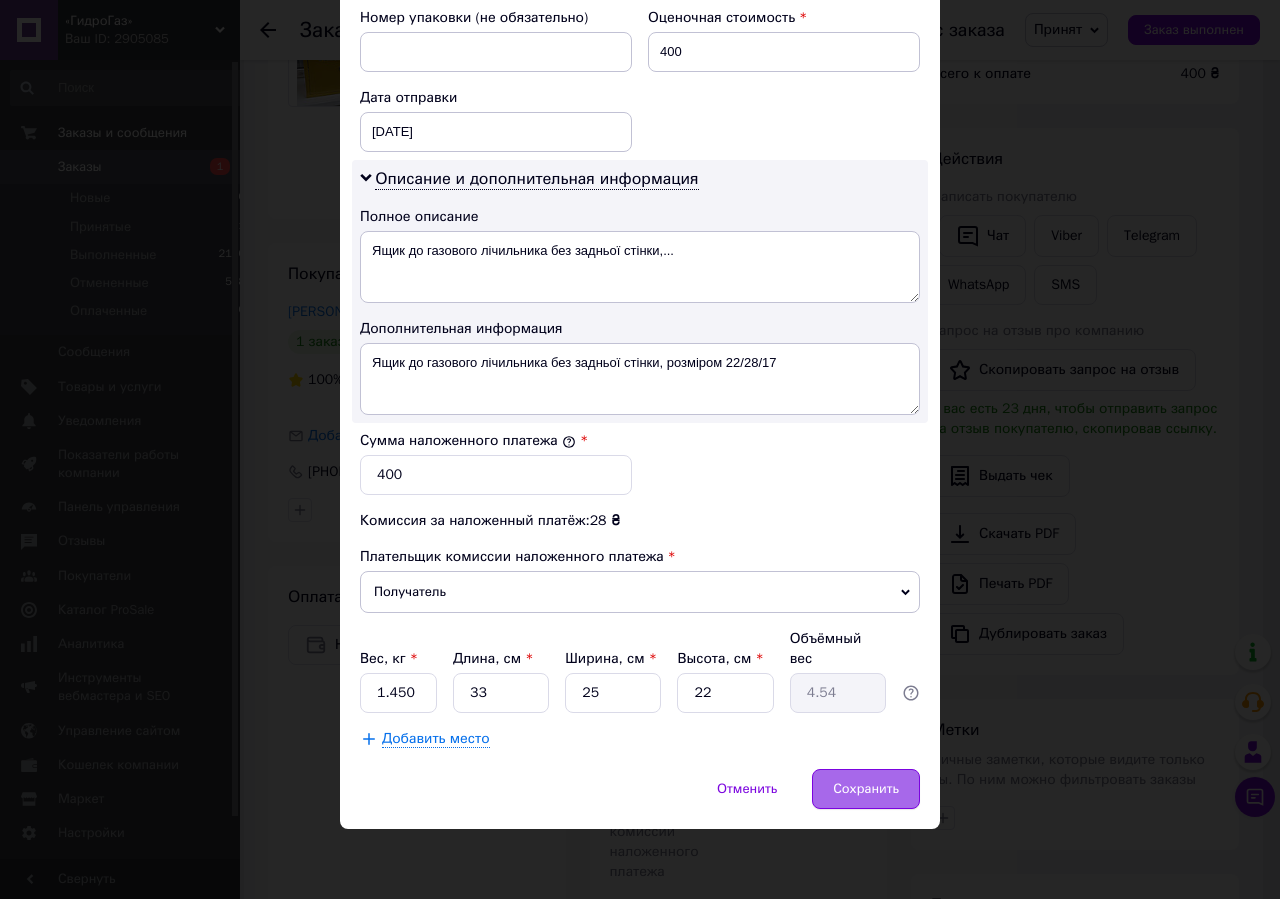 click on "Сохранить" at bounding box center [866, 789] 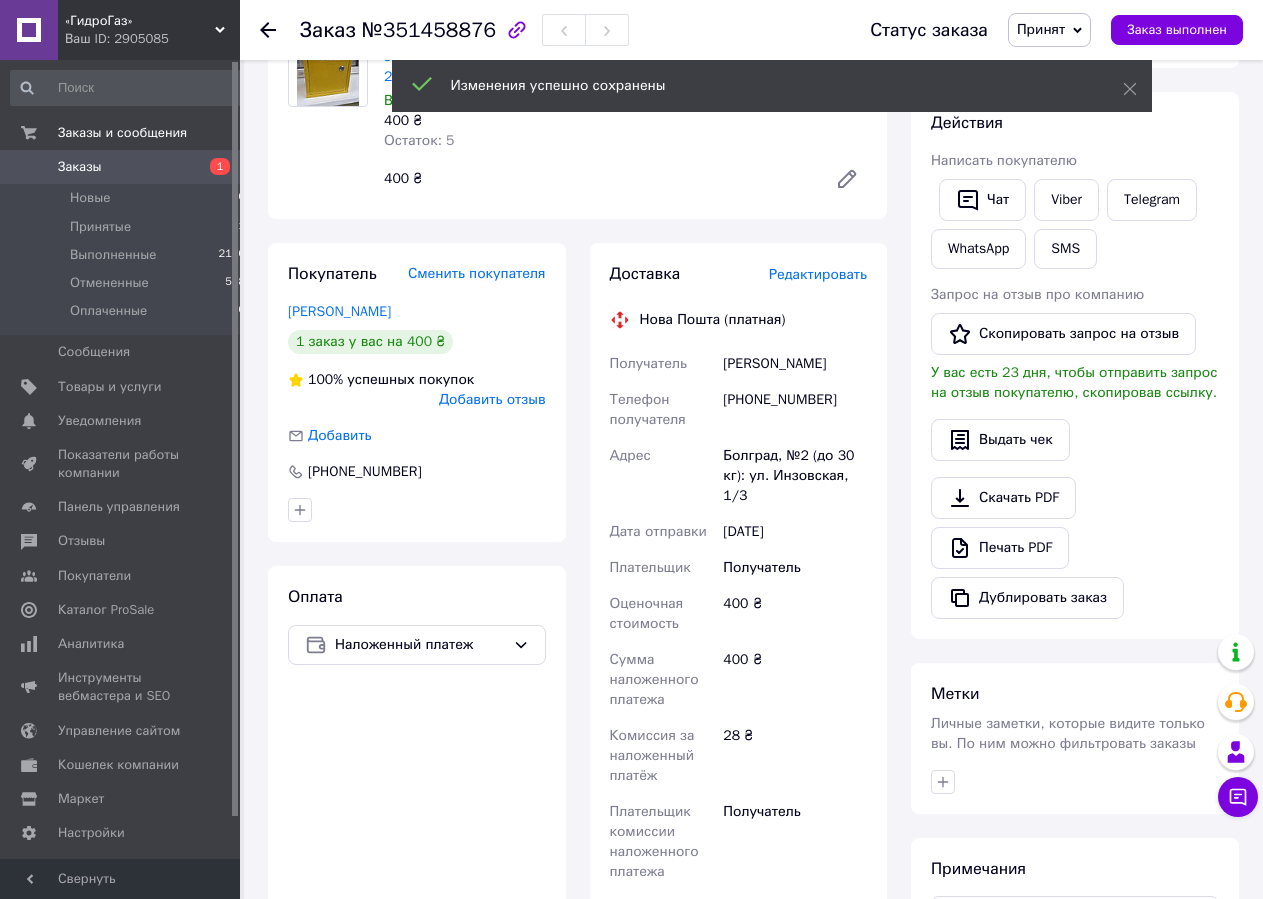 scroll, scrollTop: 306, scrollLeft: 0, axis: vertical 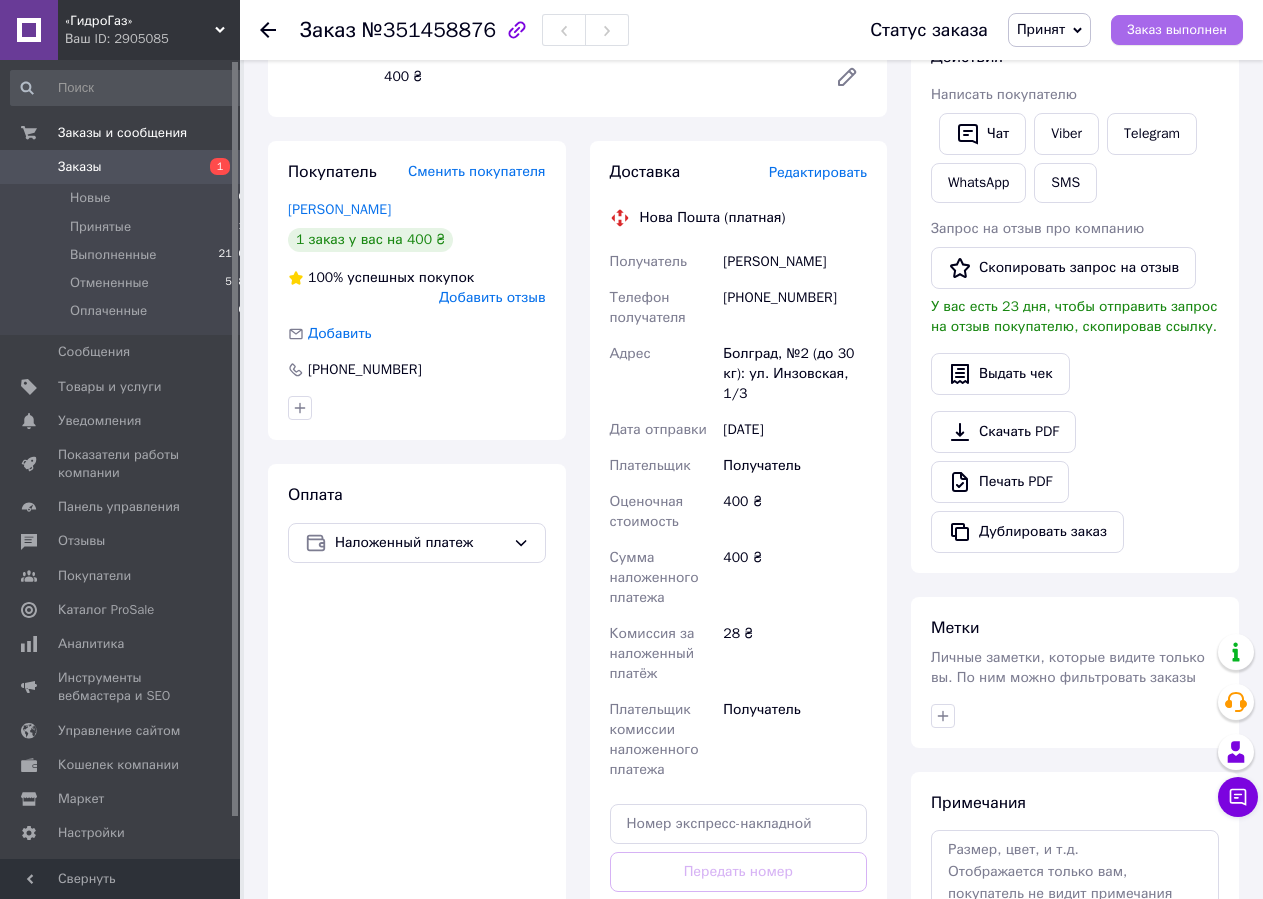 click on "Заказ выполнен" at bounding box center (1177, 30) 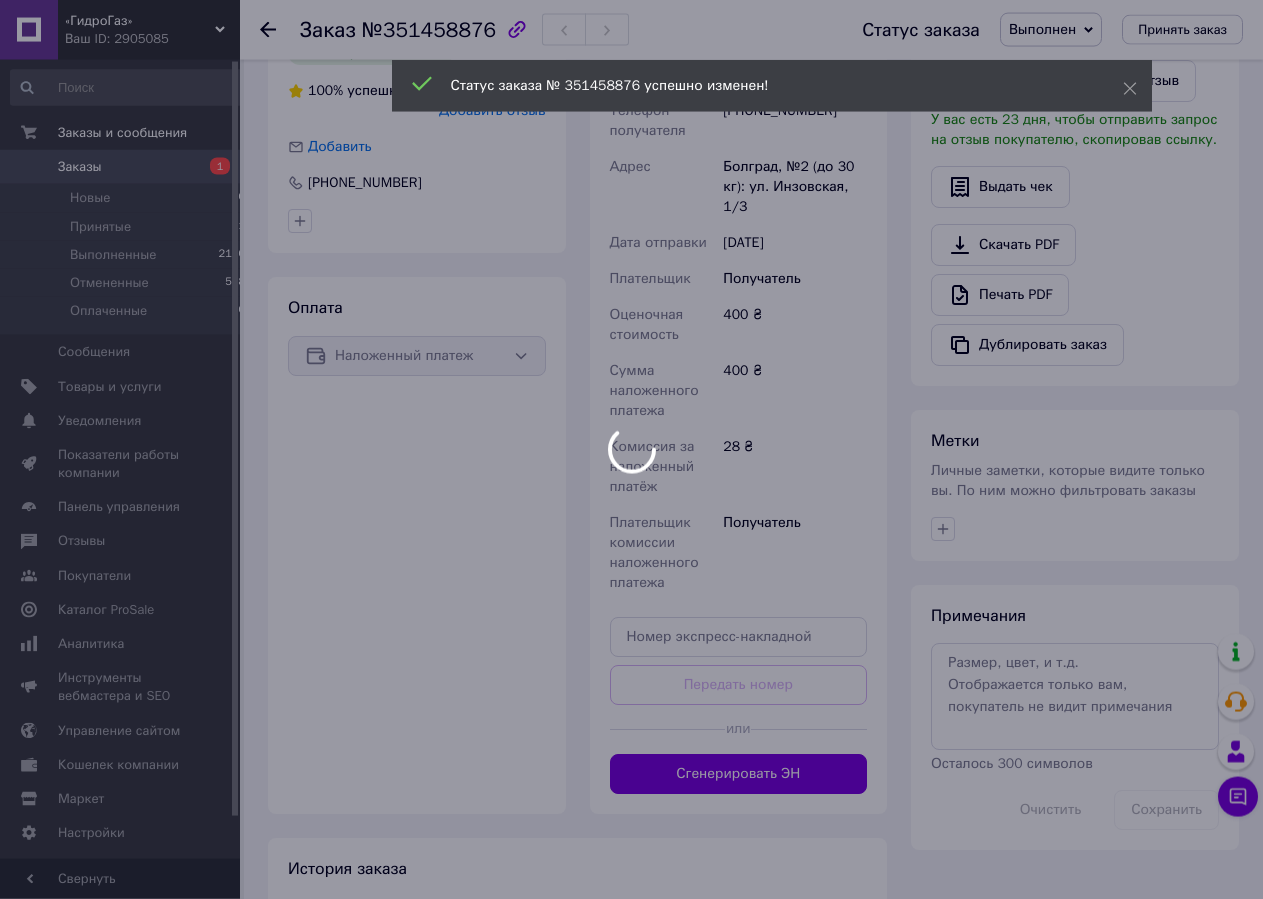 scroll, scrollTop: 510, scrollLeft: 0, axis: vertical 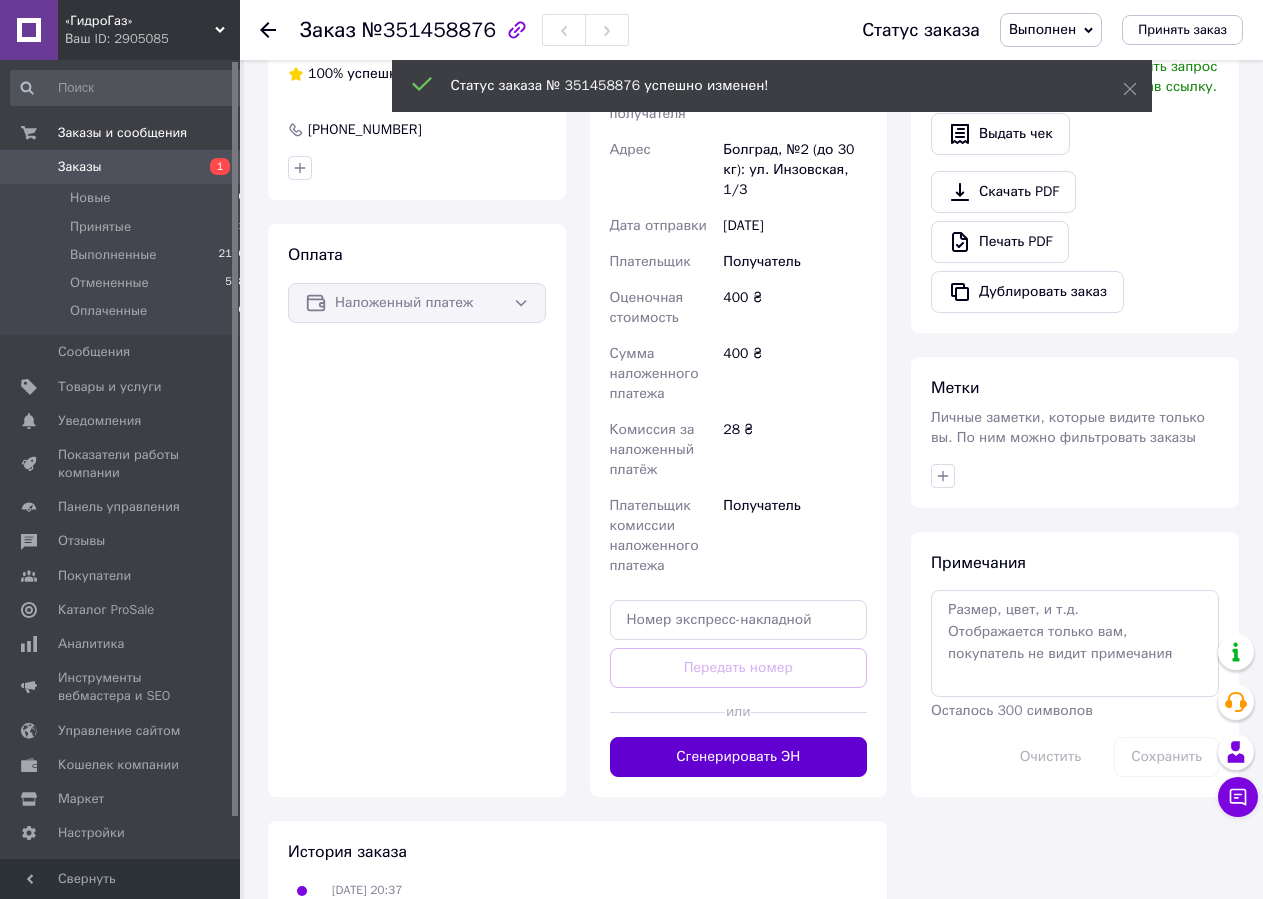 click on "Сгенерировать ЭН" at bounding box center (739, 757) 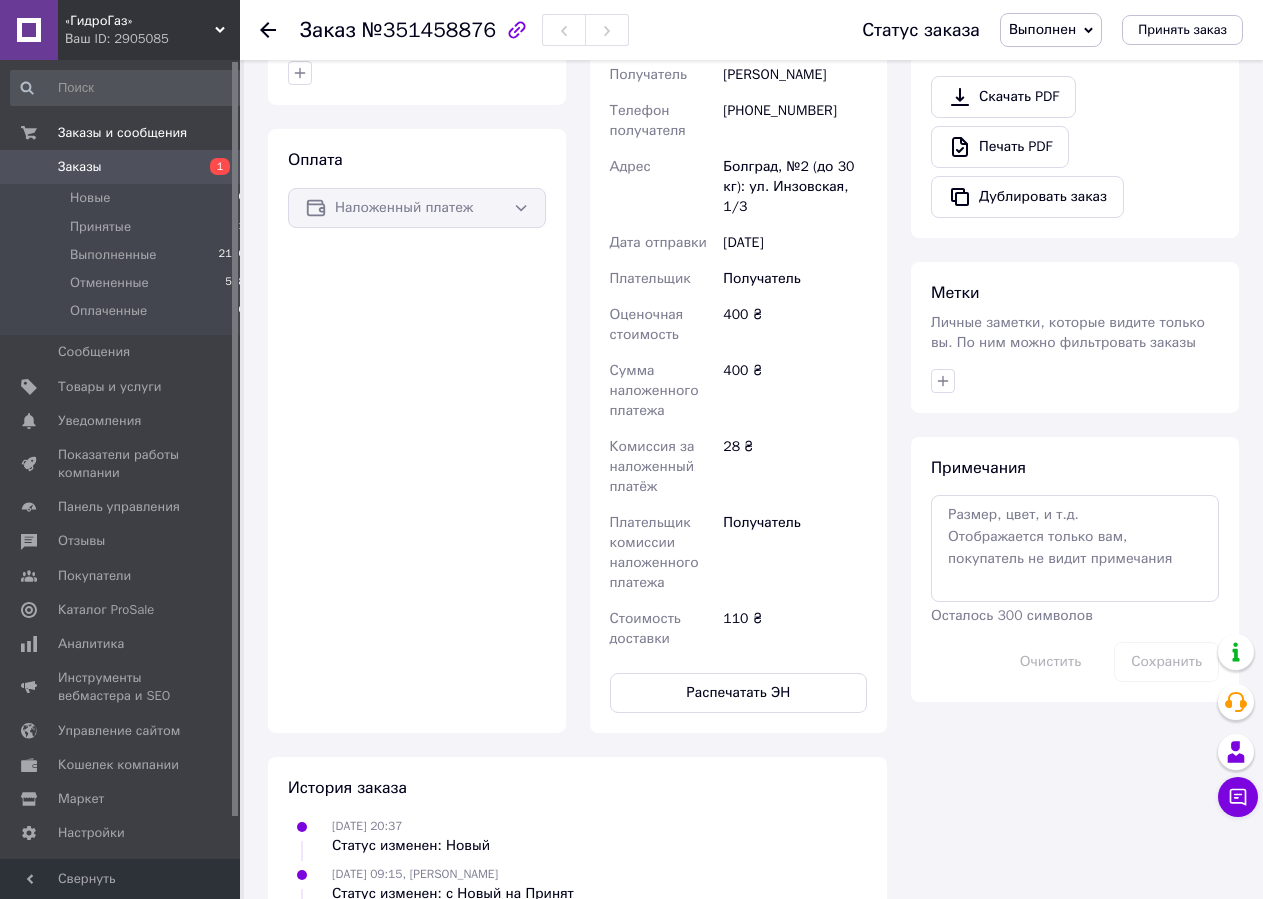 scroll, scrollTop: 612, scrollLeft: 0, axis: vertical 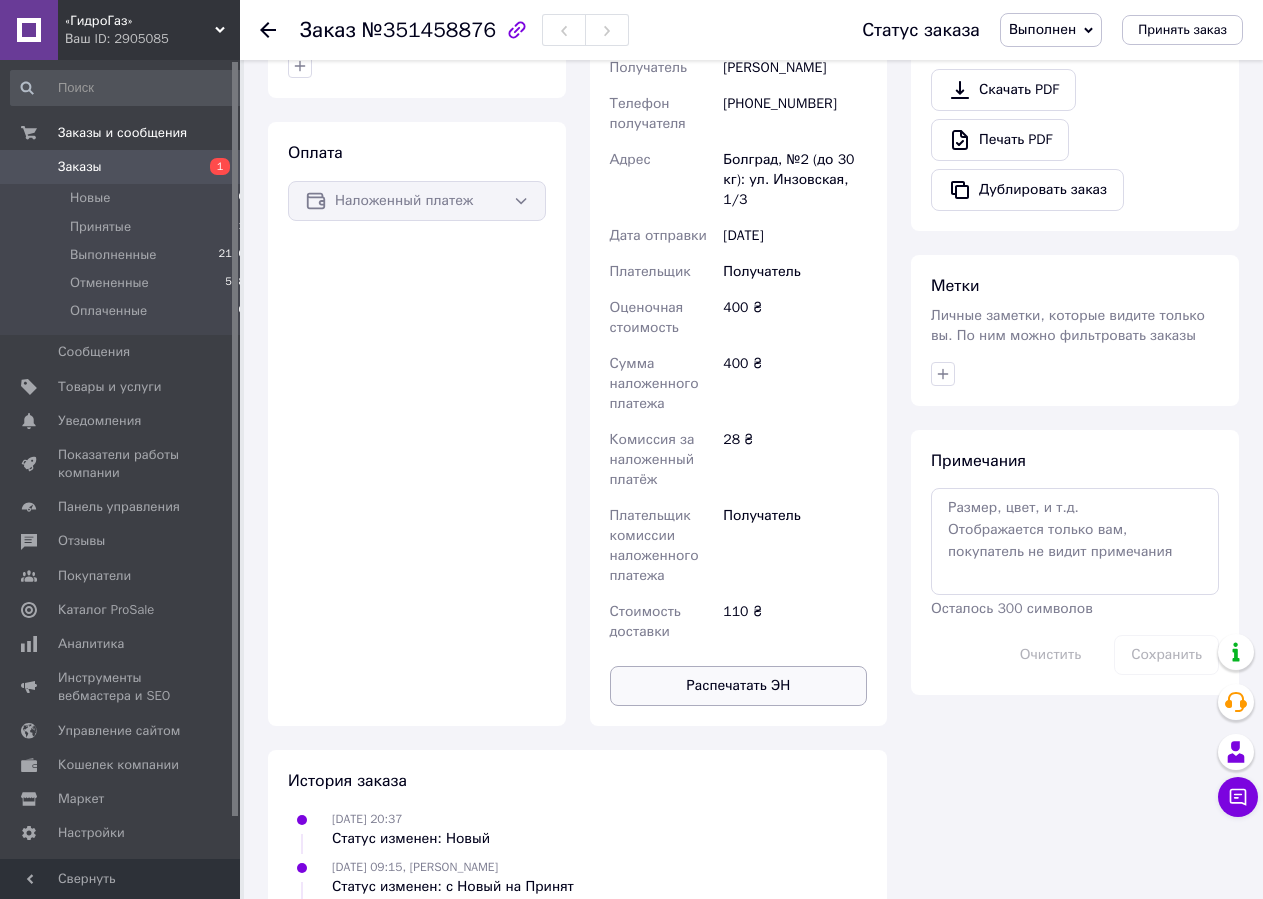 click on "Распечатать ЭН" at bounding box center (739, 686) 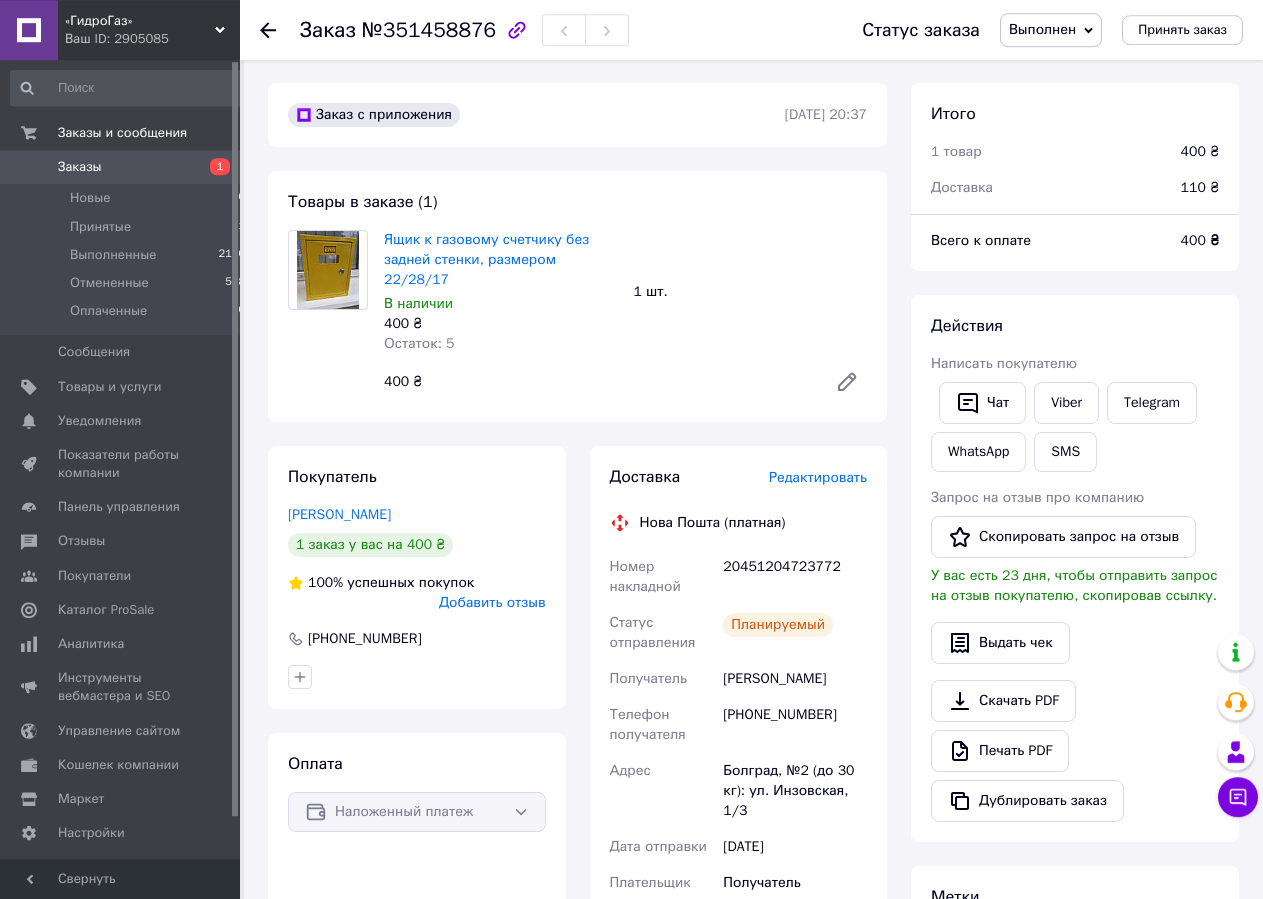 scroll, scrollTop: 0, scrollLeft: 0, axis: both 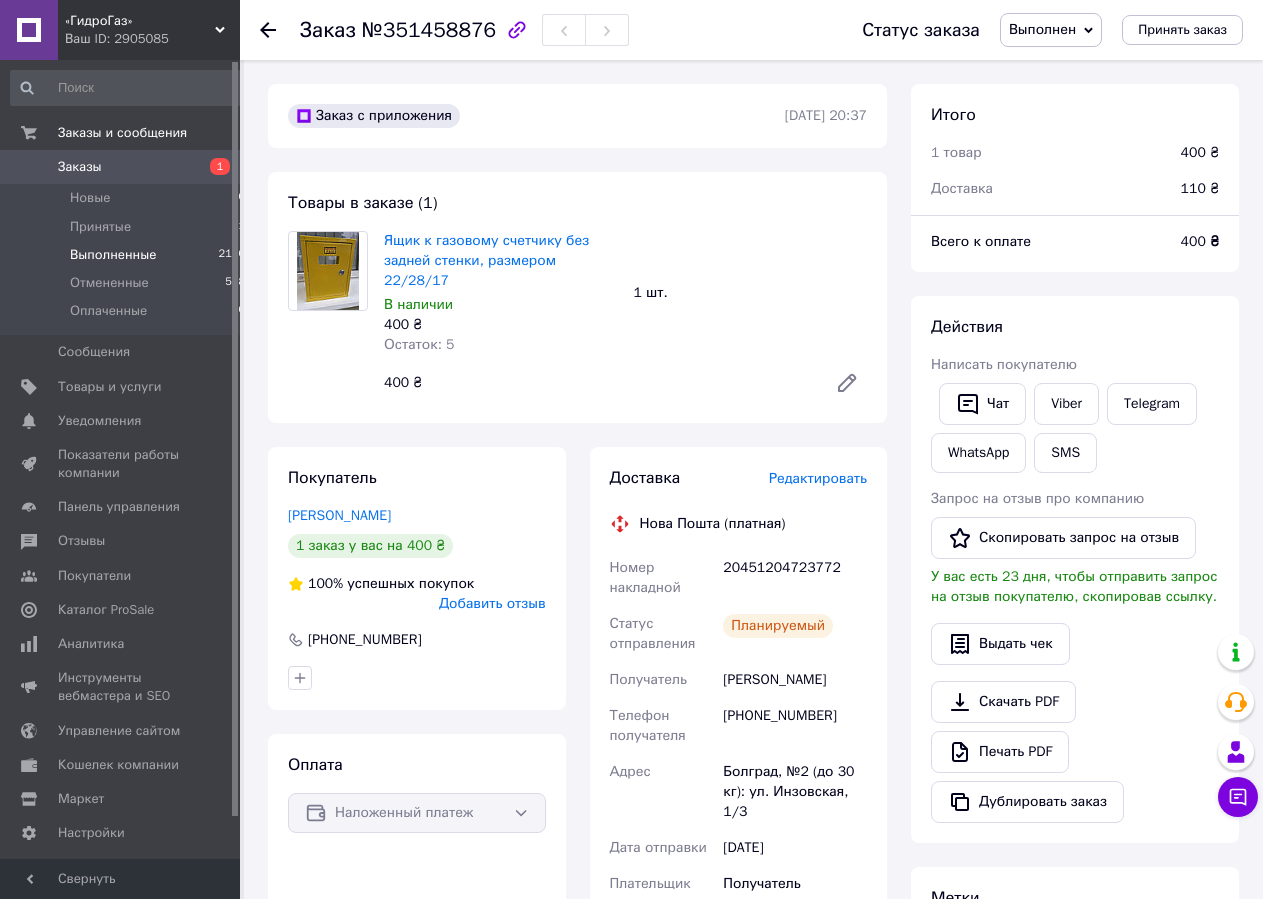 click on "Выполненные" at bounding box center [113, 255] 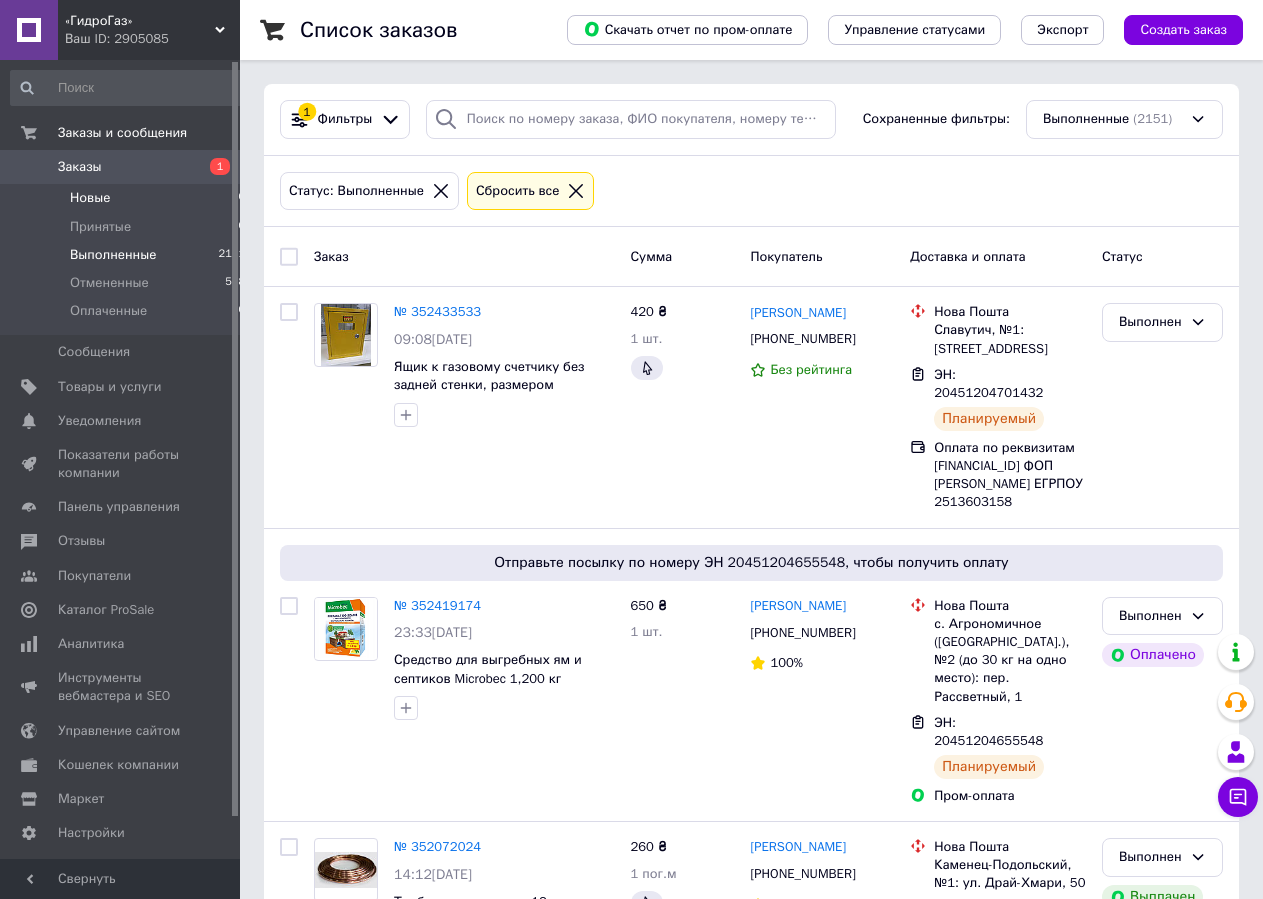 click on "Новые 0" at bounding box center (128, 198) 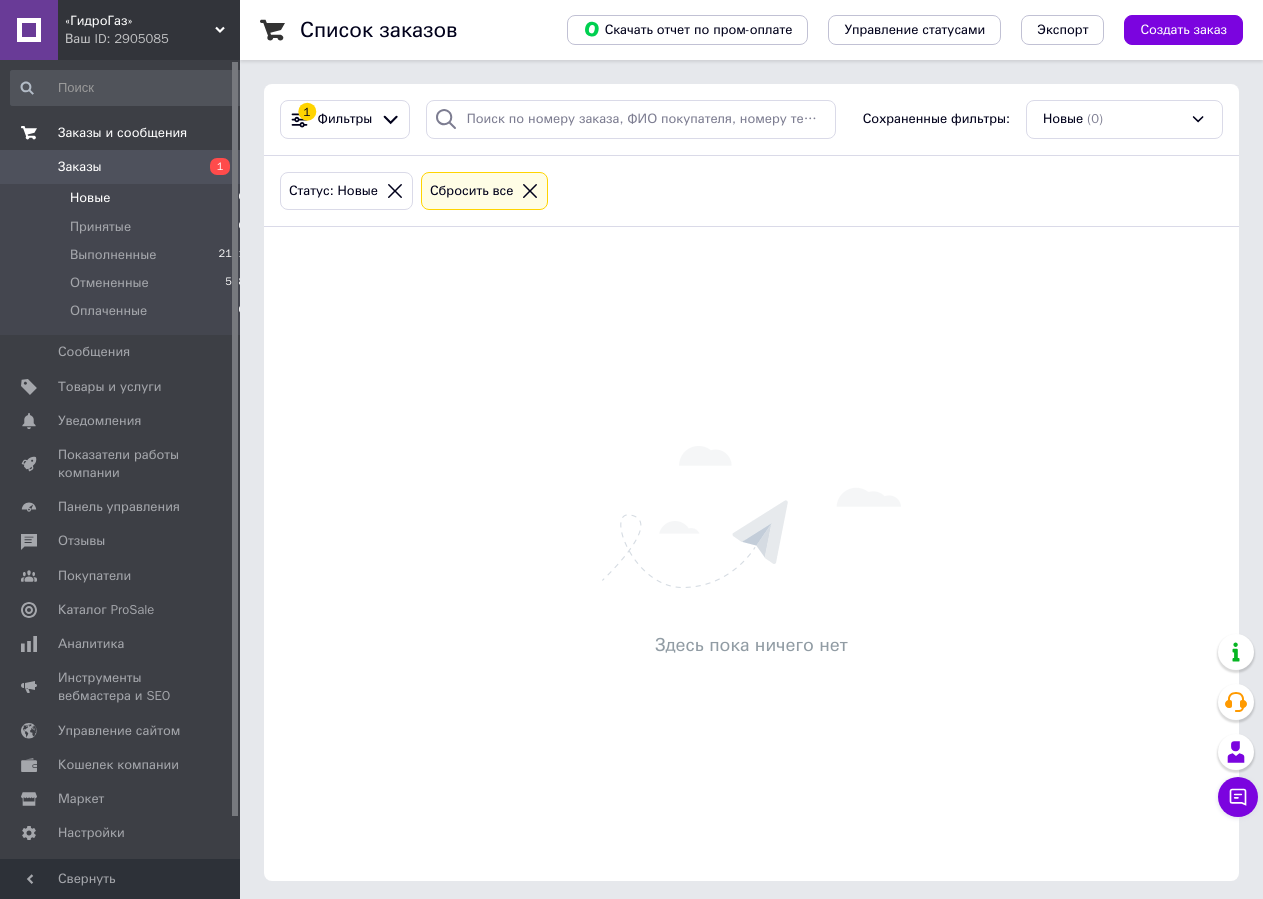 click on "Заказы и сообщения" at bounding box center [122, 133] 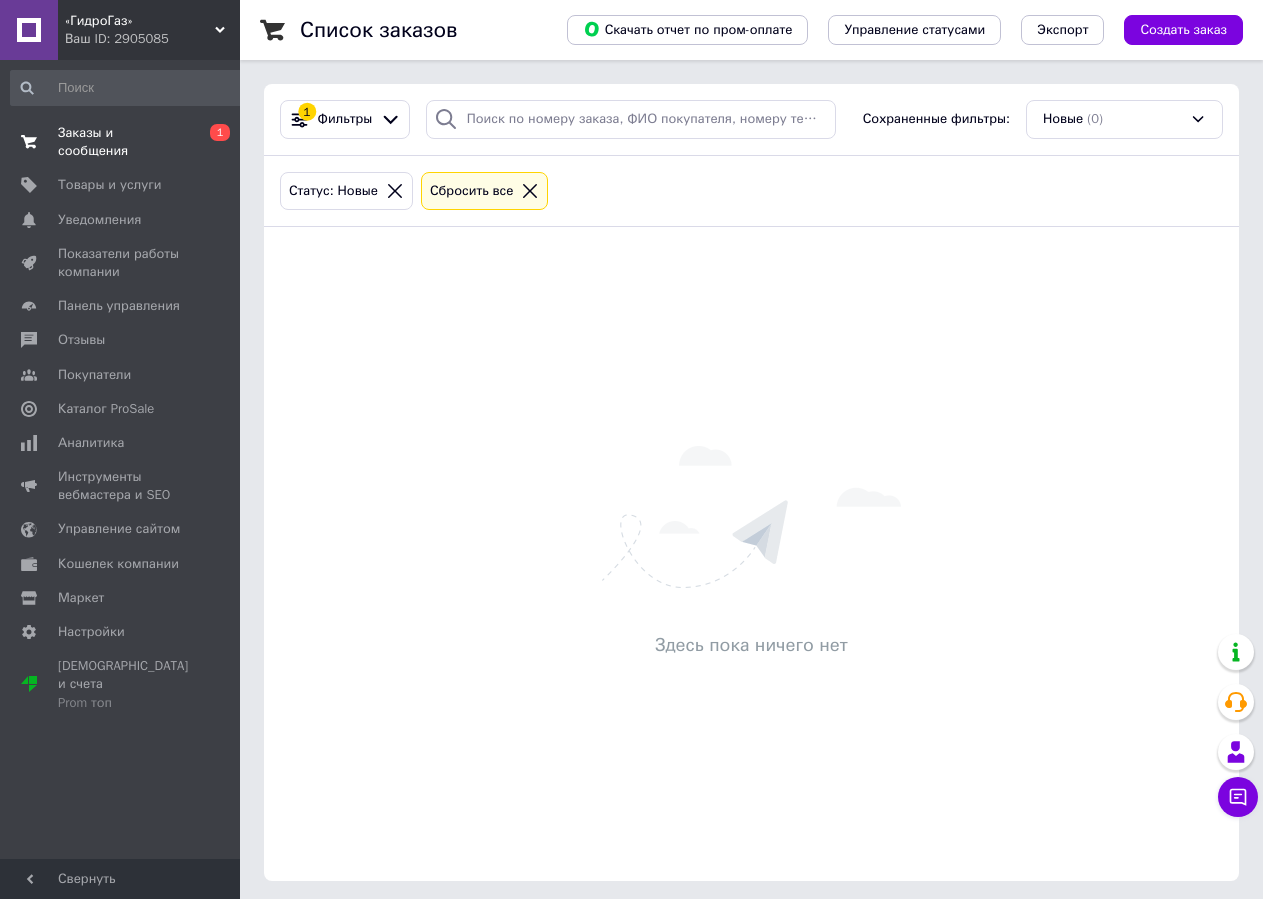 click on "Заказы и сообщения" at bounding box center [121, 142] 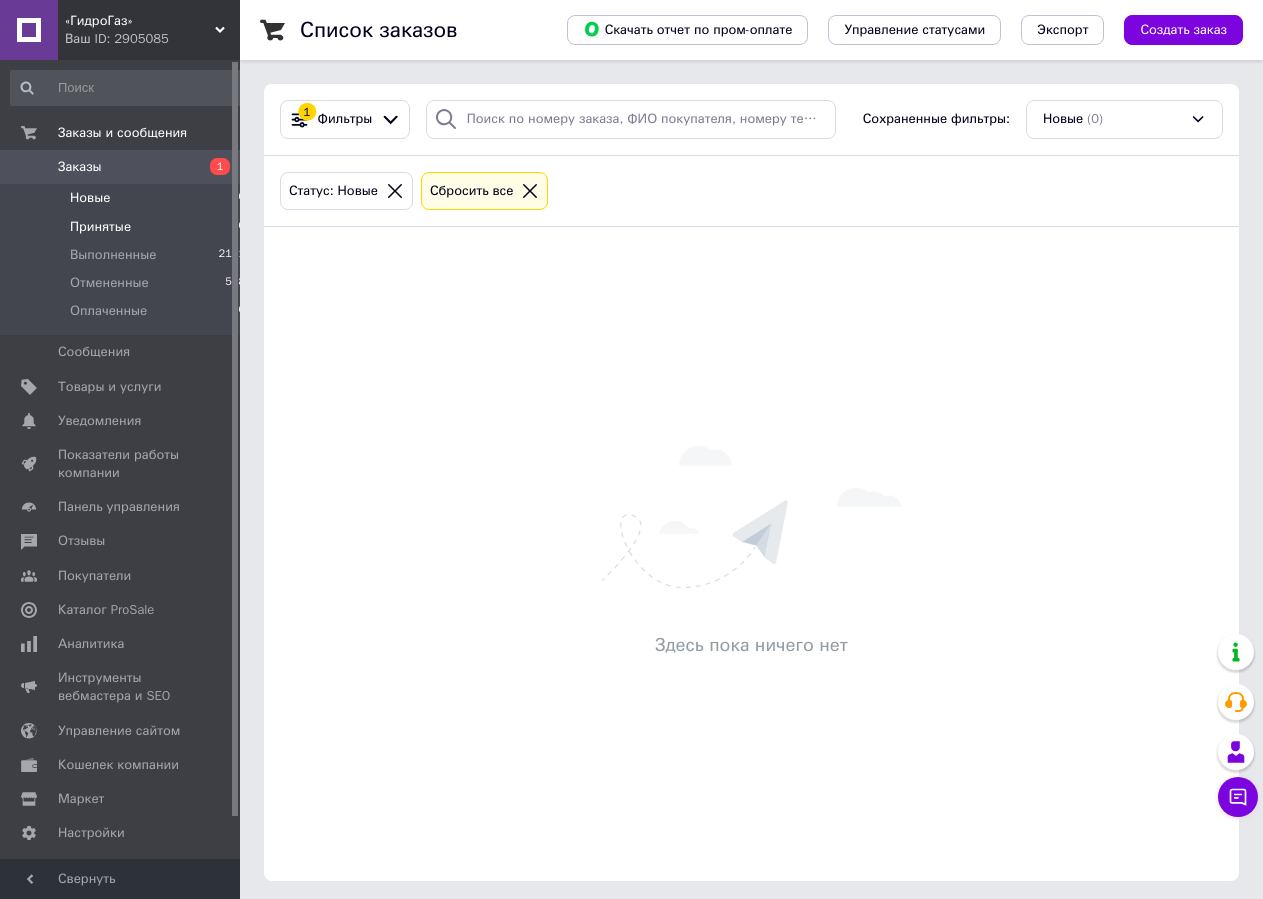 click on "Принятые 0" at bounding box center (128, 227) 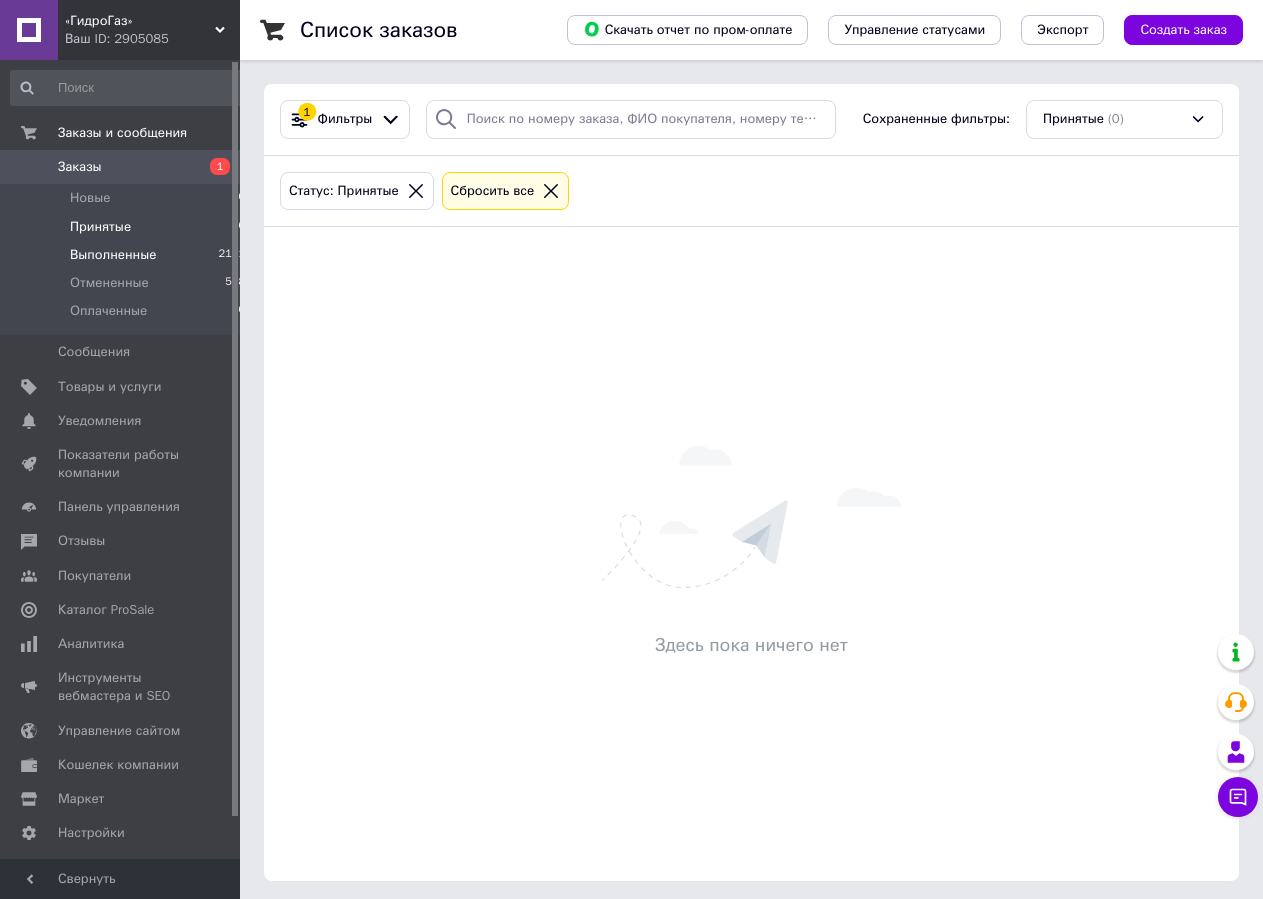 click on "Выполненные" at bounding box center [113, 255] 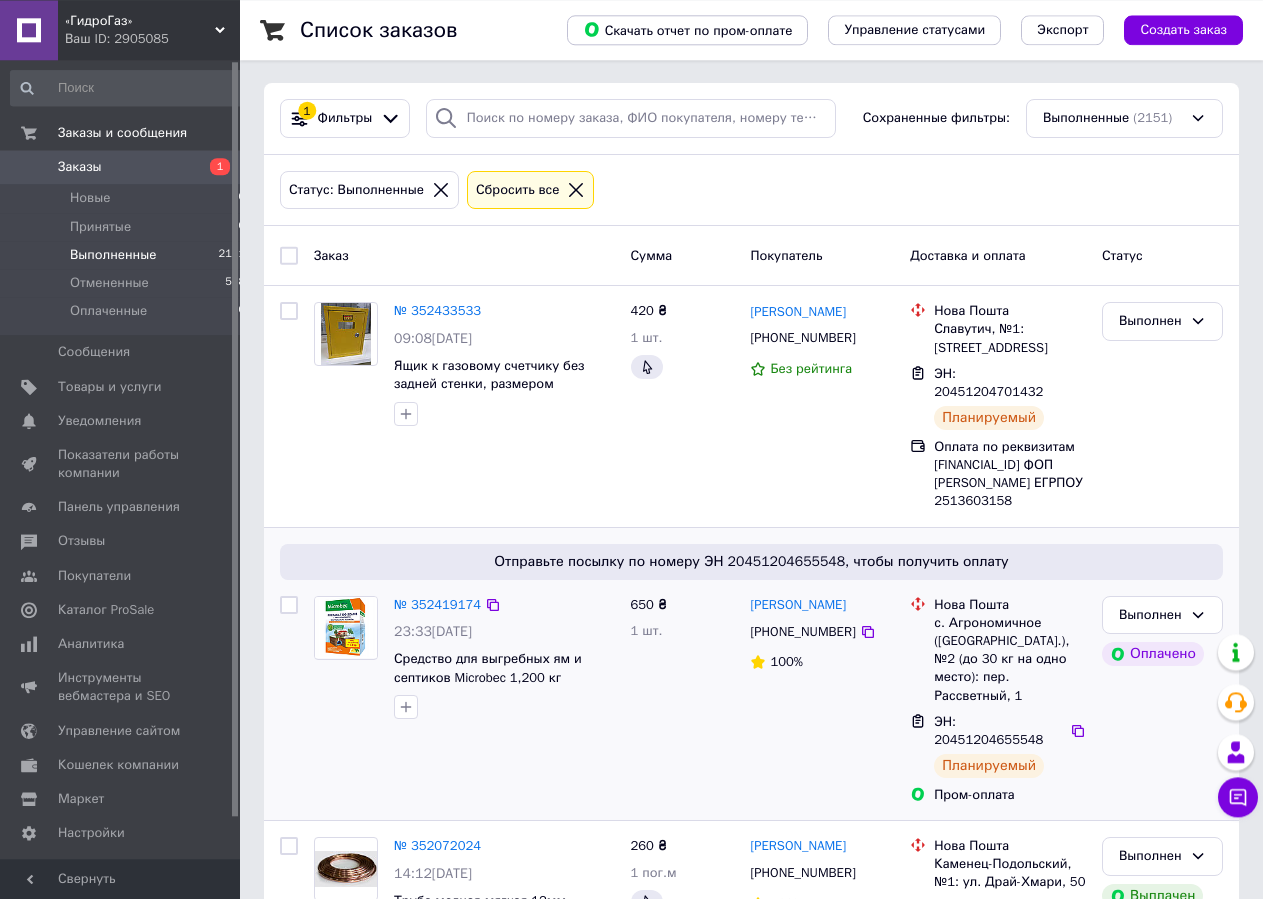scroll, scrollTop: 0, scrollLeft: 0, axis: both 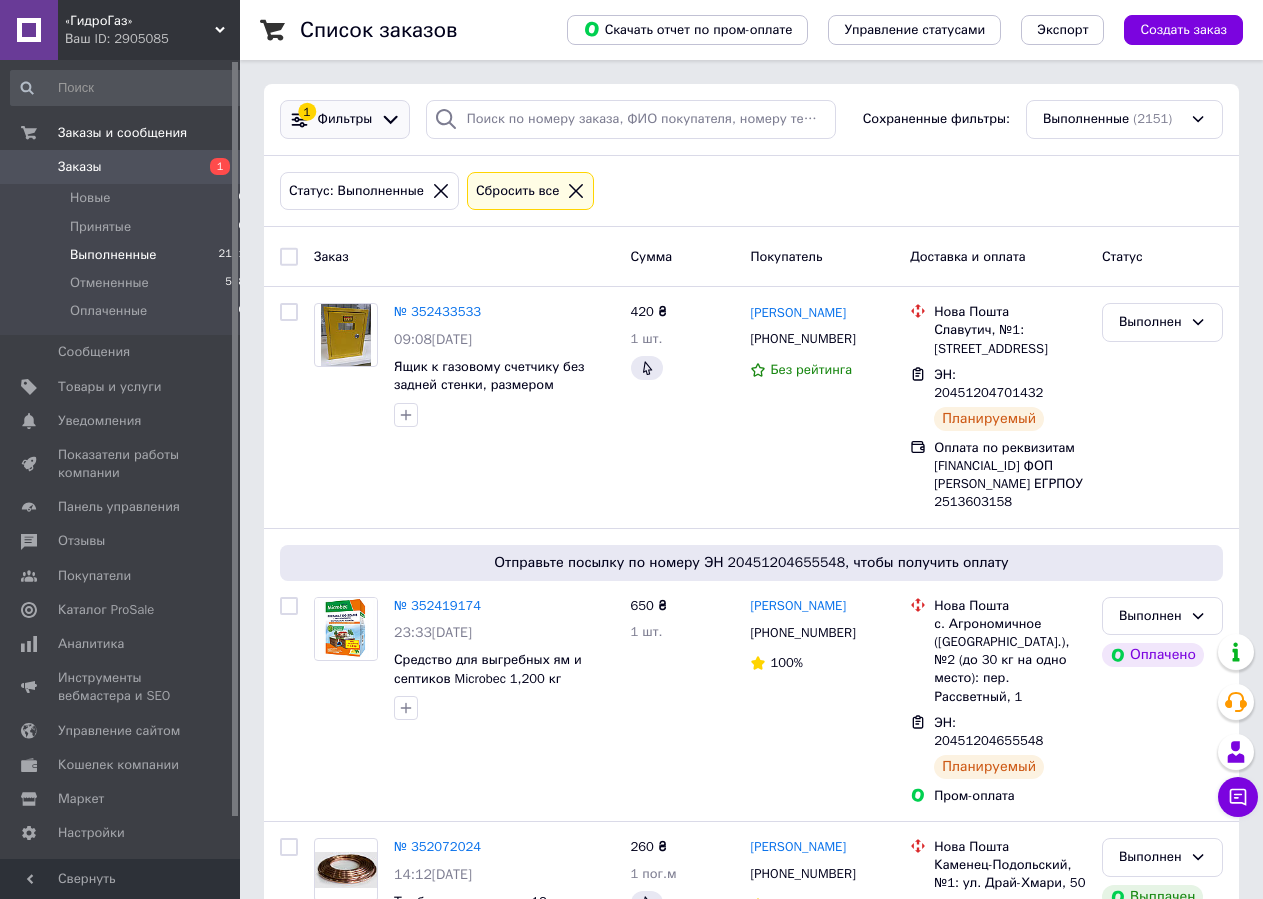 click 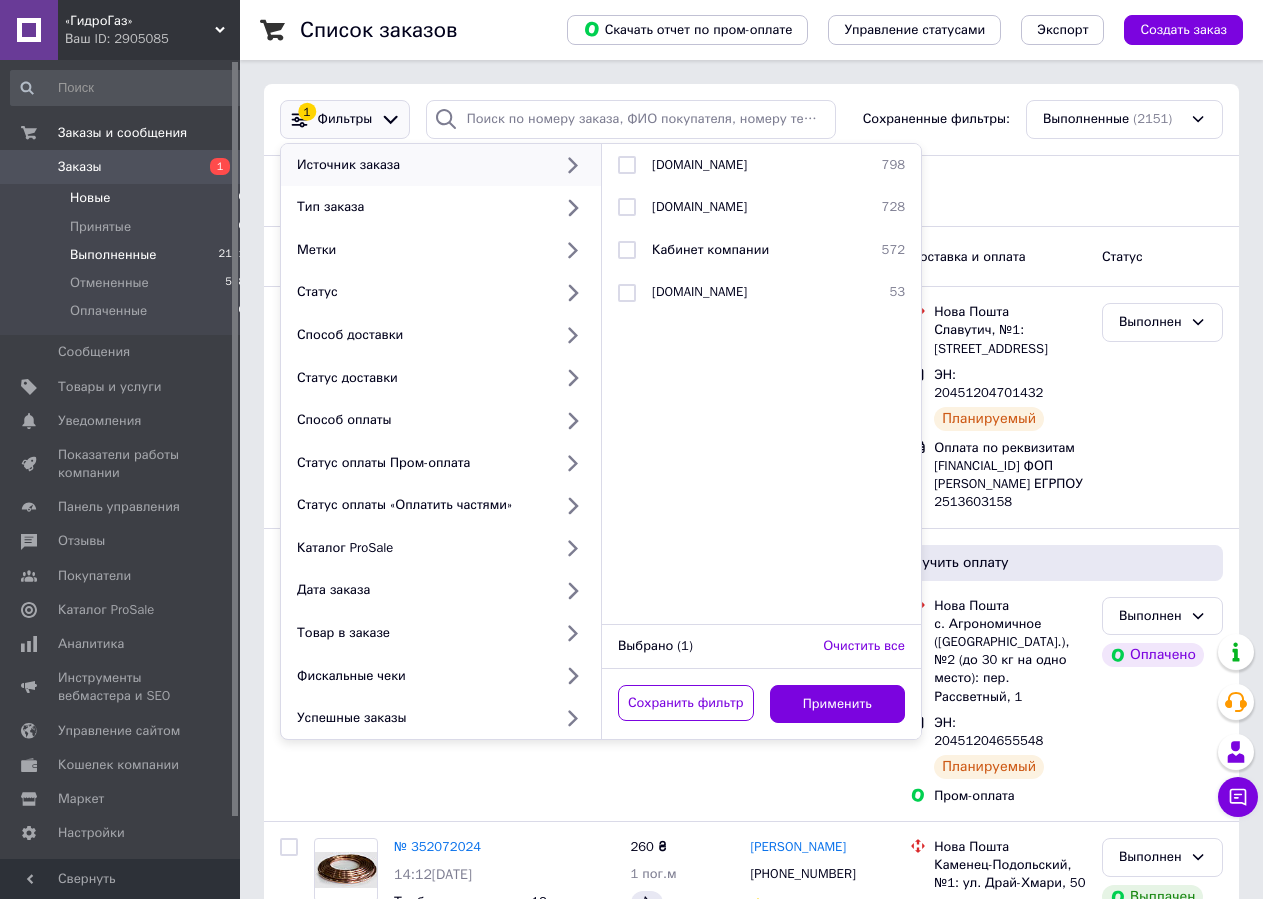 click on "Новые 0" at bounding box center [128, 198] 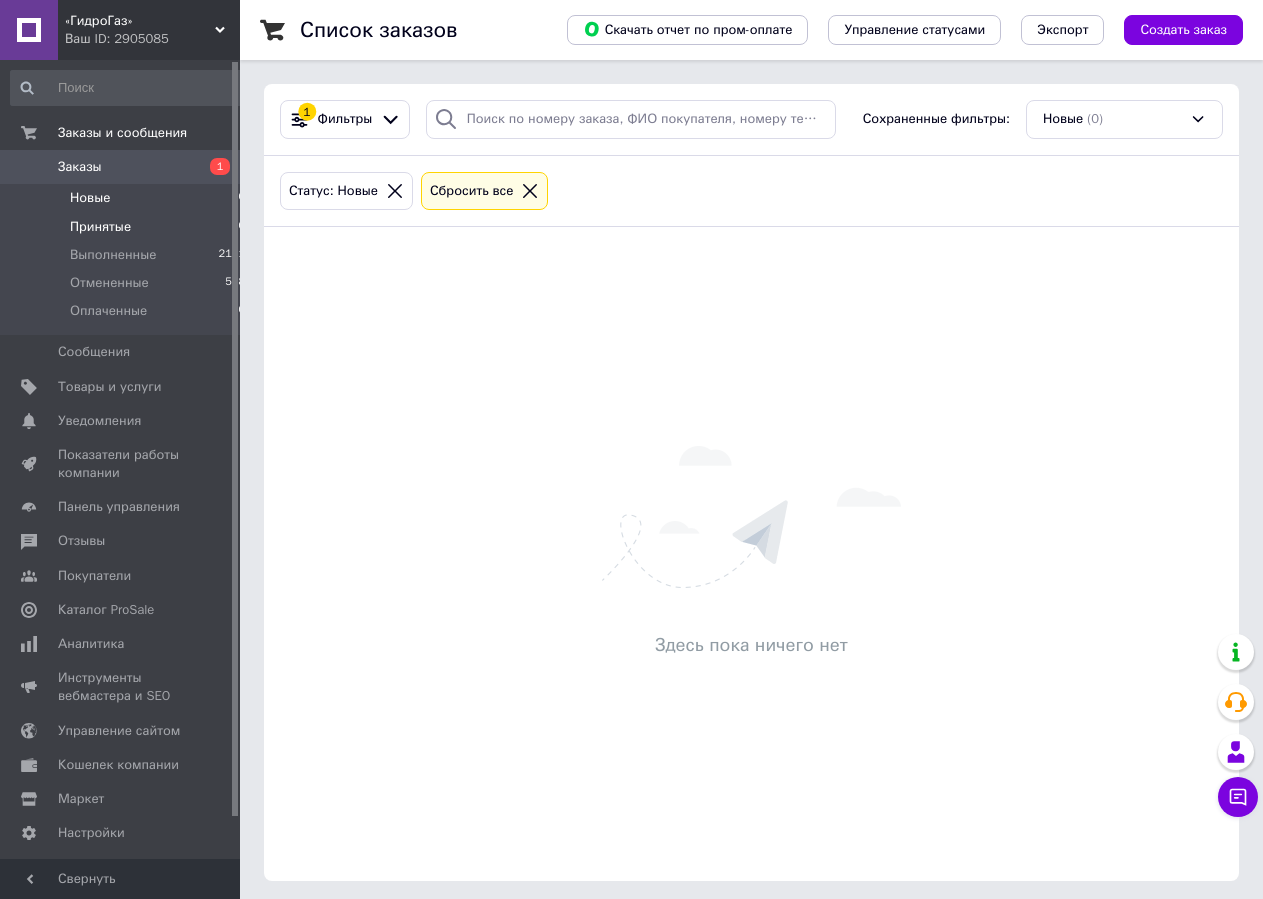 click on "Принятые" at bounding box center (100, 227) 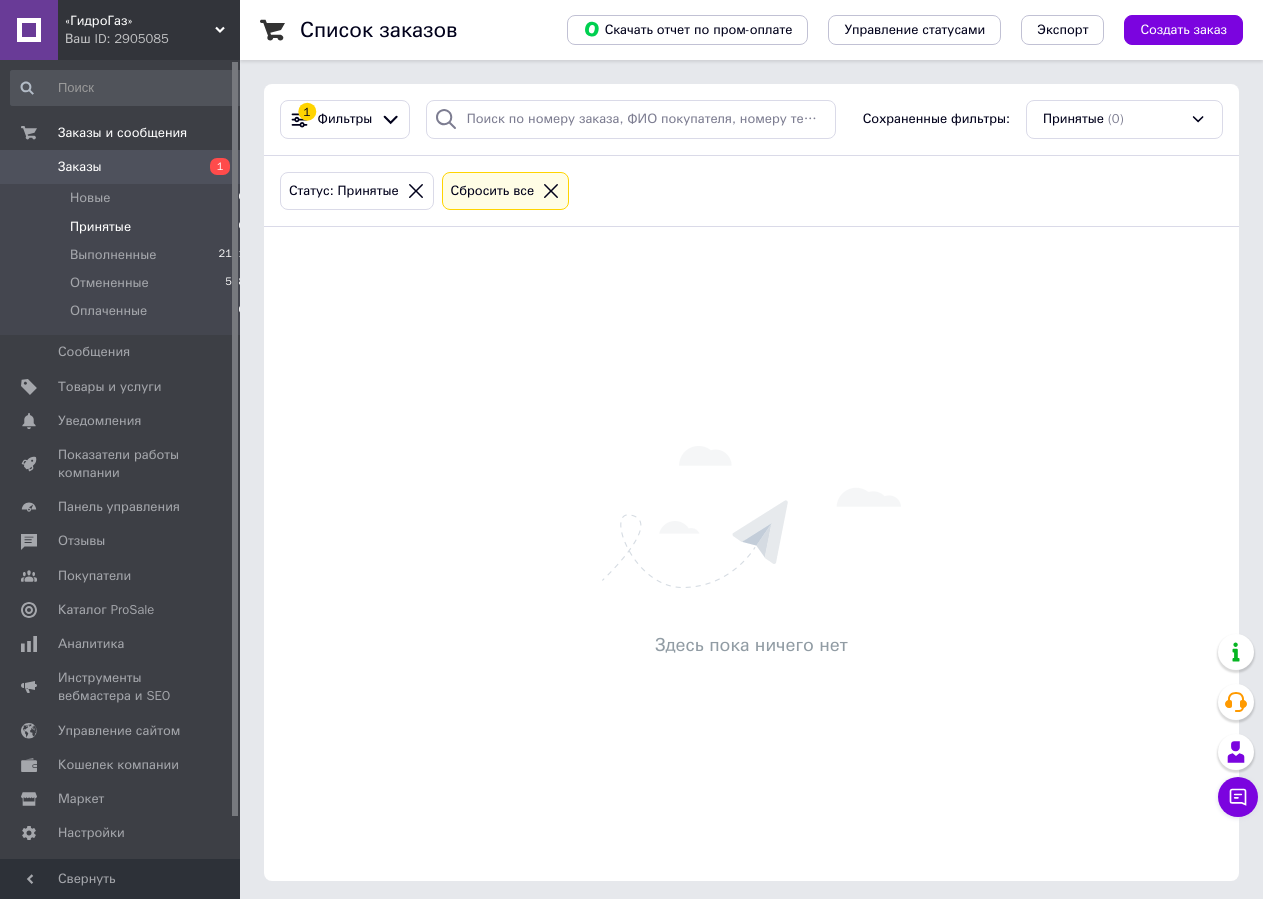 click on "Заказы" at bounding box center (121, 167) 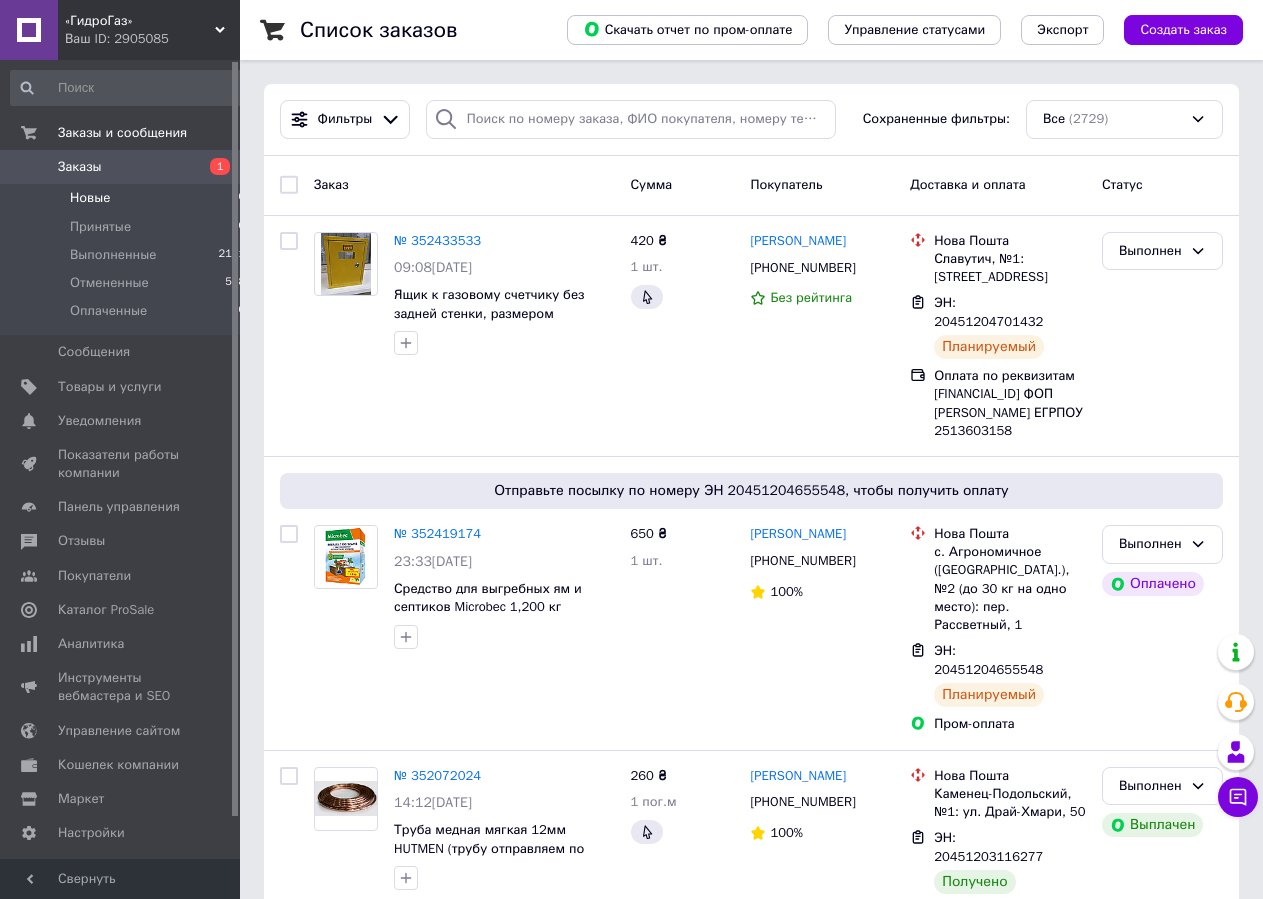 click on "Новые 0" at bounding box center [128, 198] 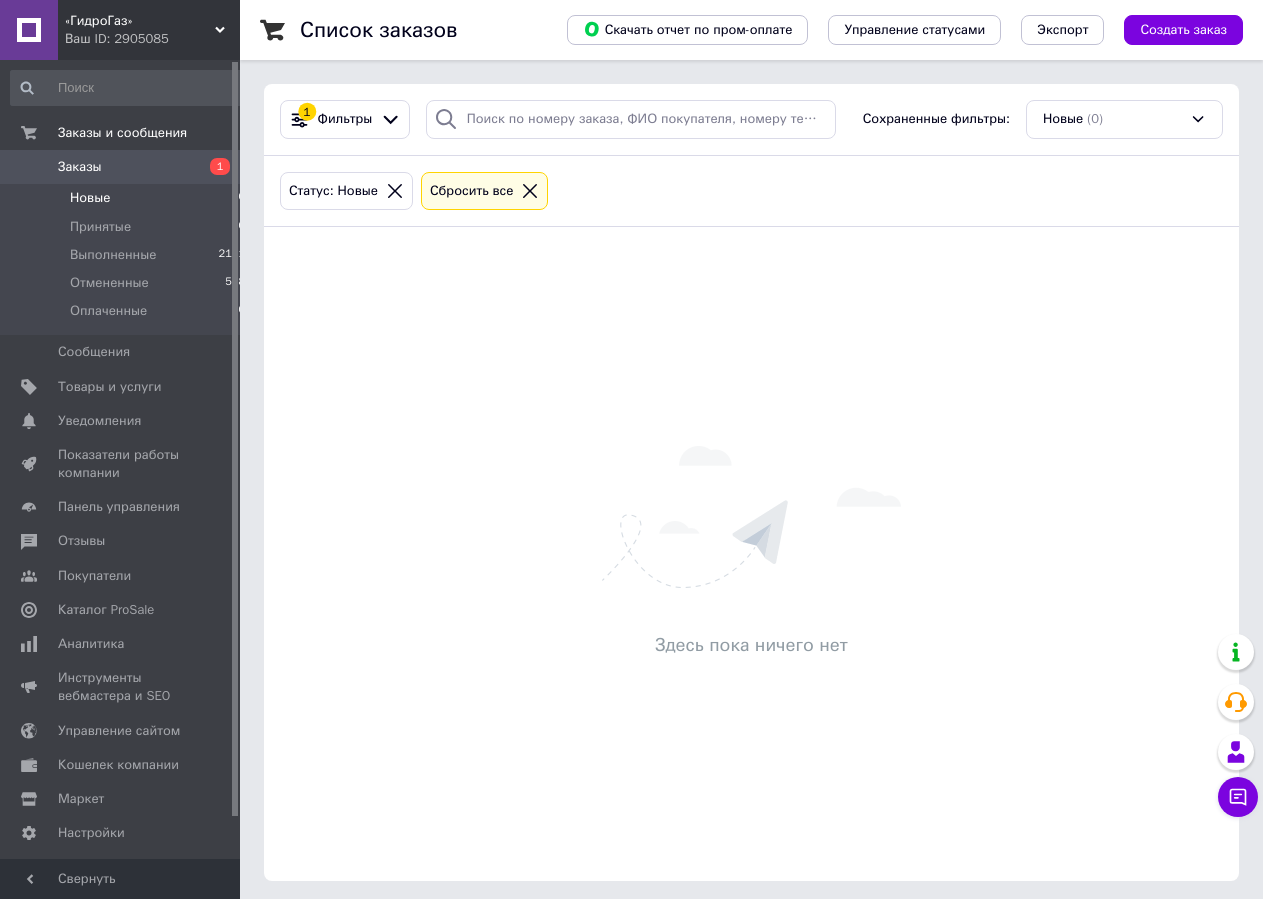 click 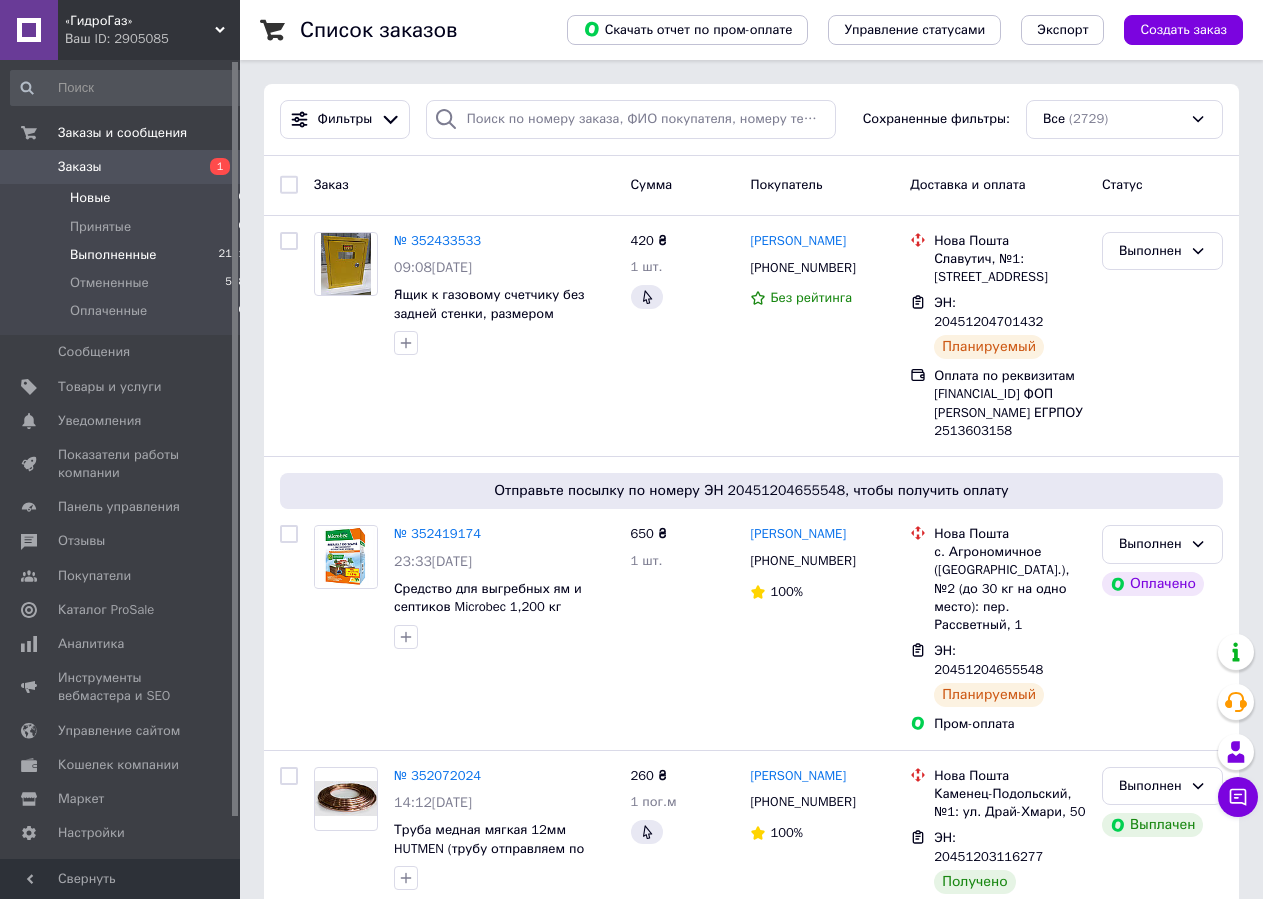 click on "Выполненные" at bounding box center (113, 255) 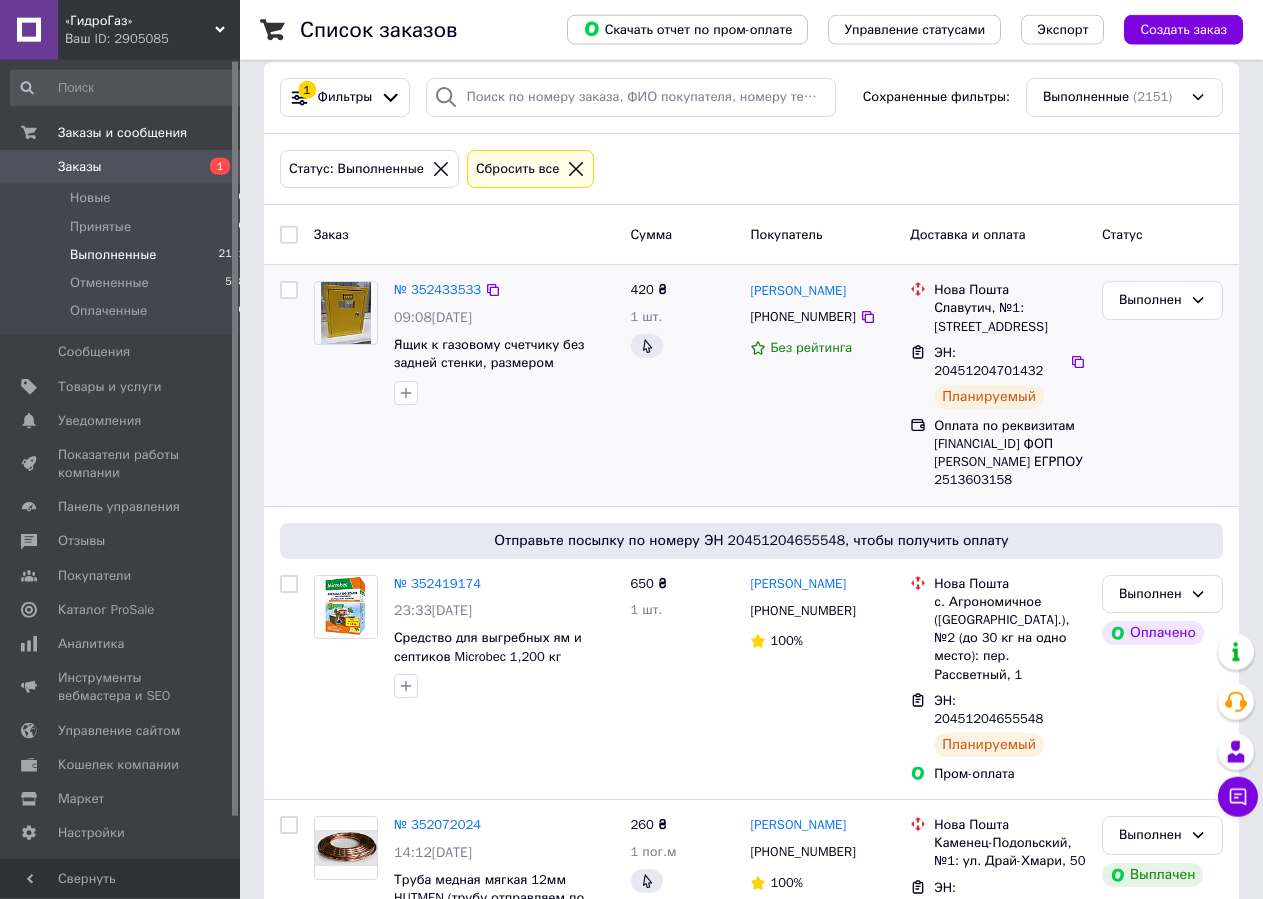 scroll, scrollTop: 0, scrollLeft: 0, axis: both 